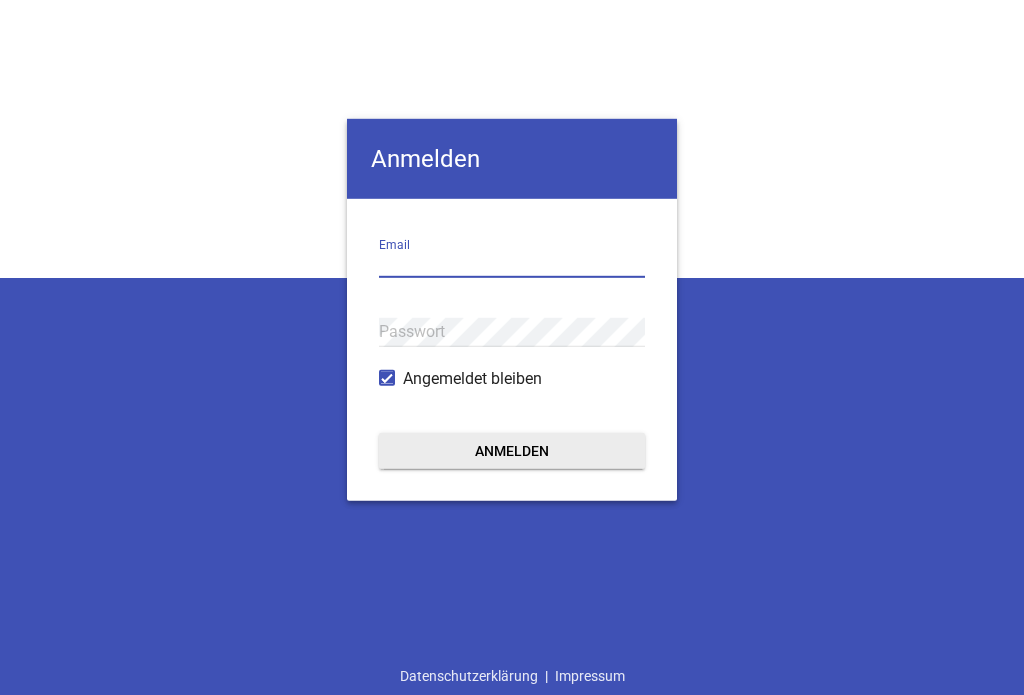 scroll, scrollTop: 0, scrollLeft: 0, axis: both 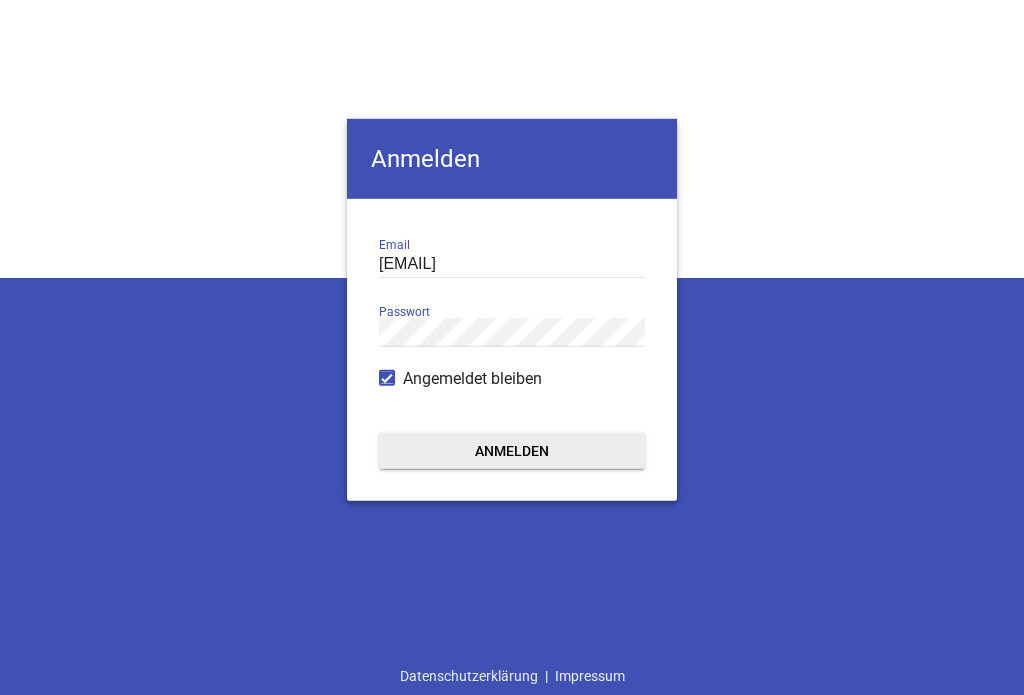 click on "Anmelden" at bounding box center (512, 450) 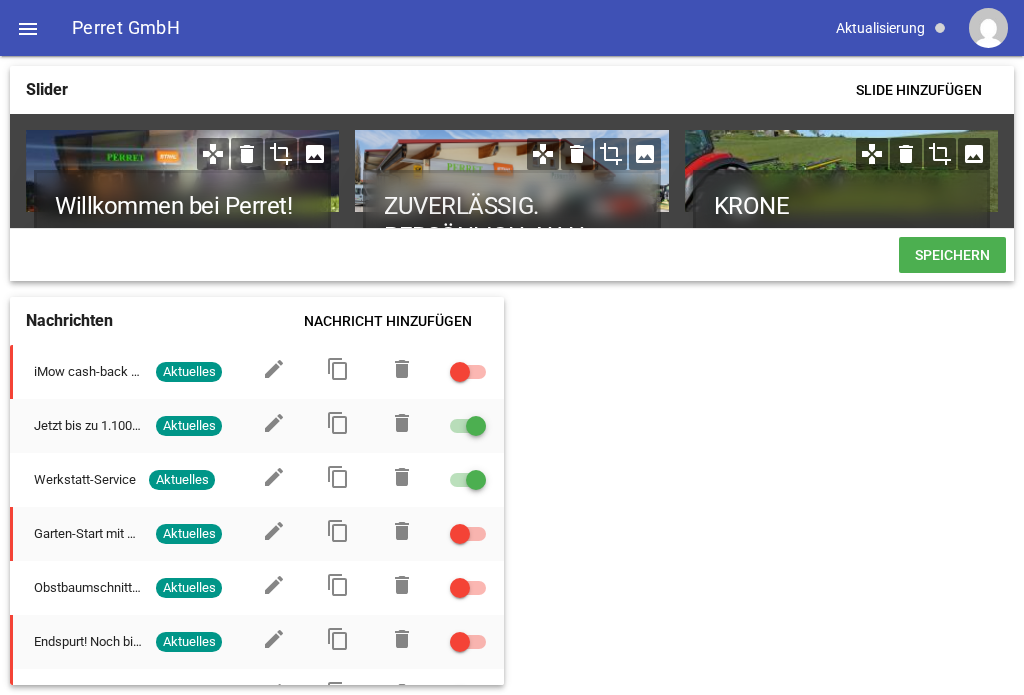 click on "" at bounding box center (28, 29) 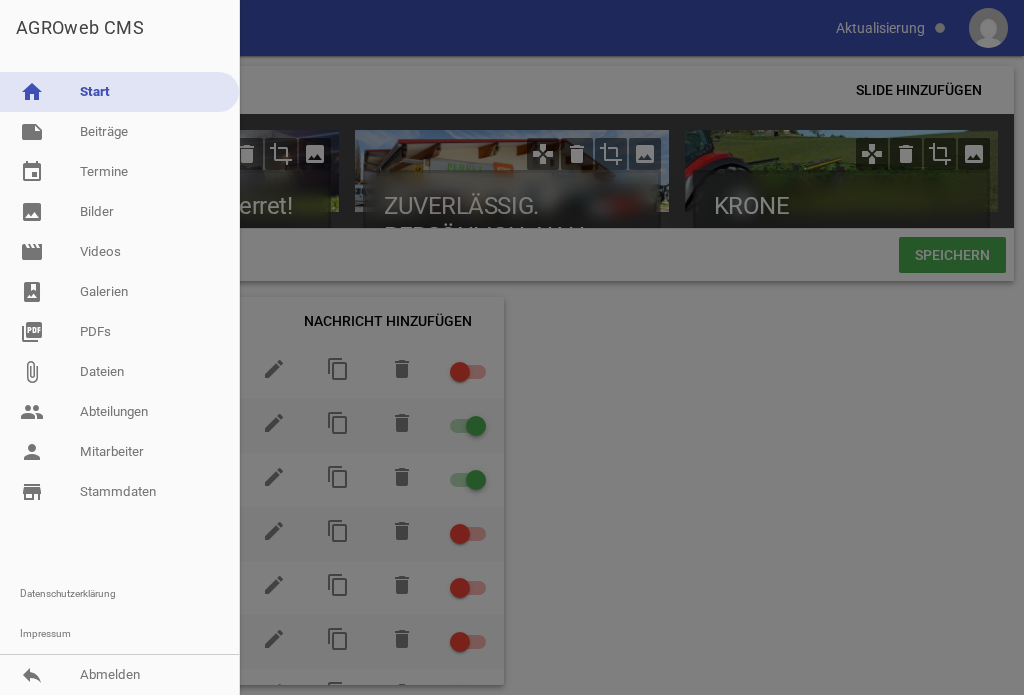 click on "note Beiträge" at bounding box center [119, 132] 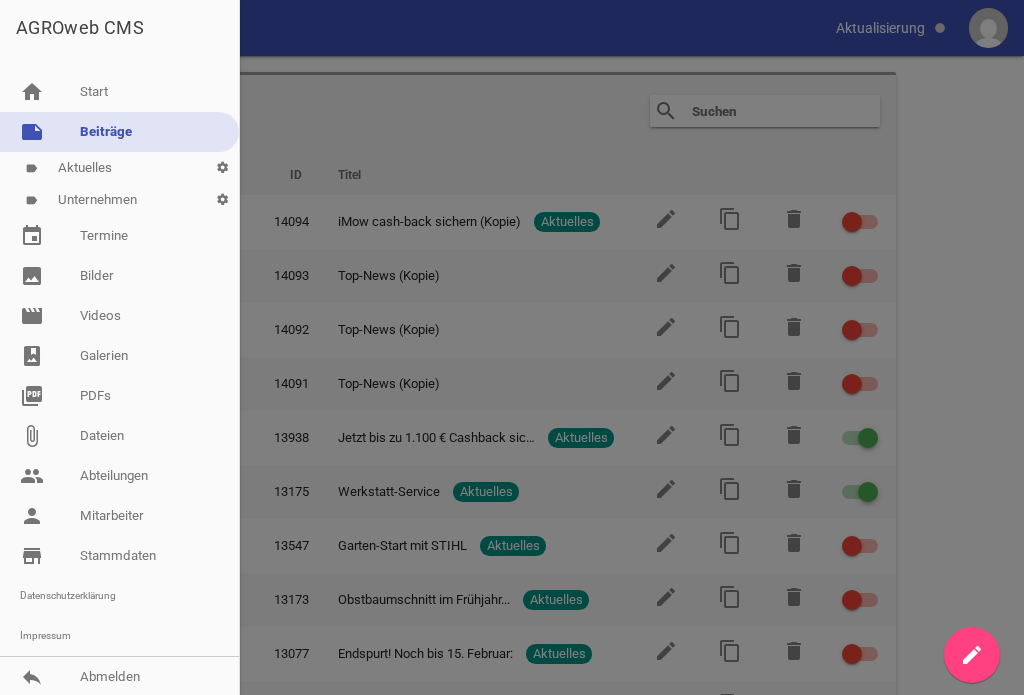 click on "note Beiträge" at bounding box center [119, 132] 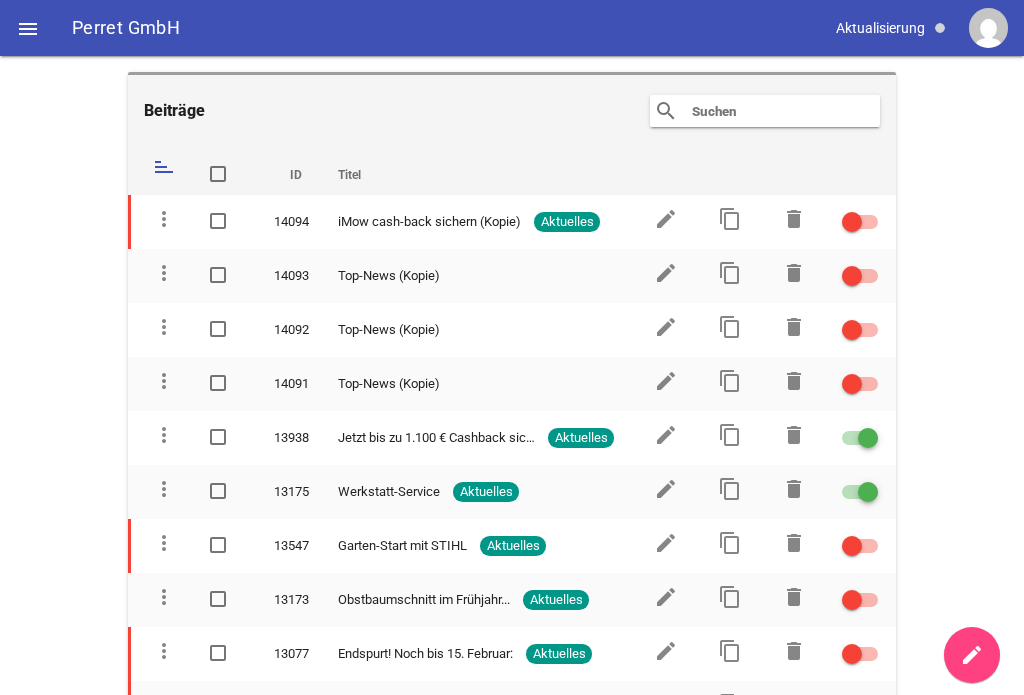 scroll, scrollTop: 0, scrollLeft: 0, axis: both 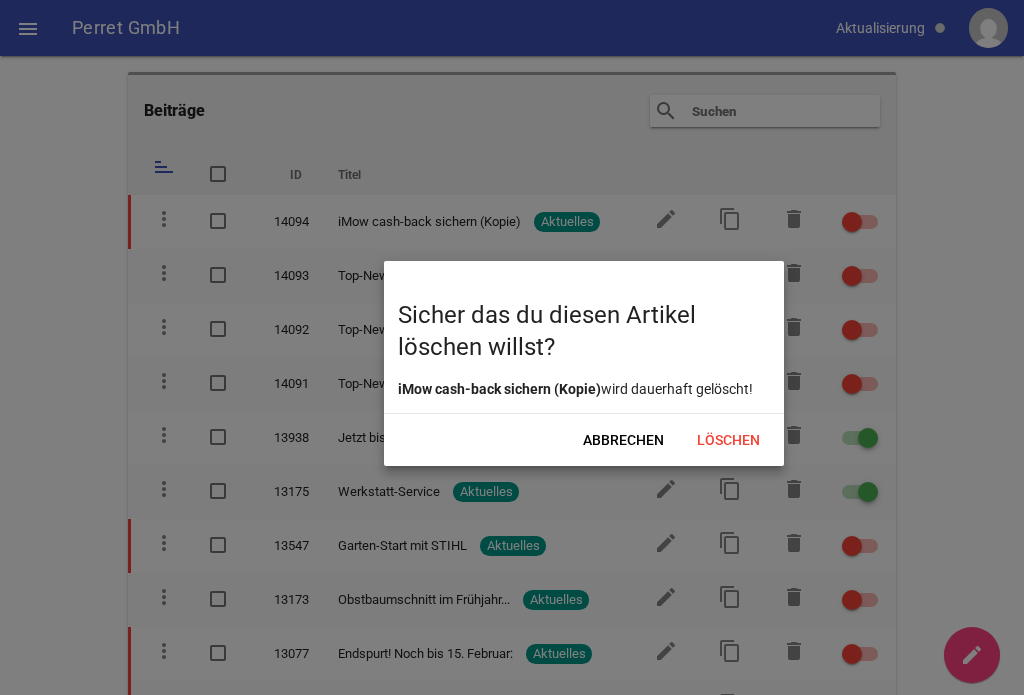 click on "Löschen" at bounding box center [728, 440] 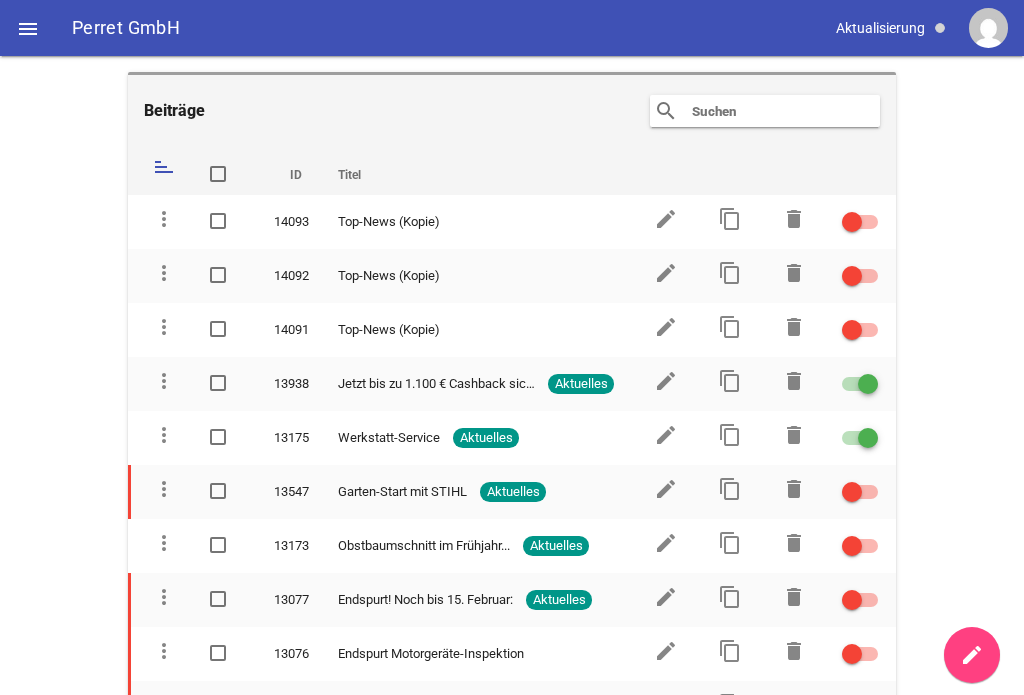 click on "edit" at bounding box center [666, 327] 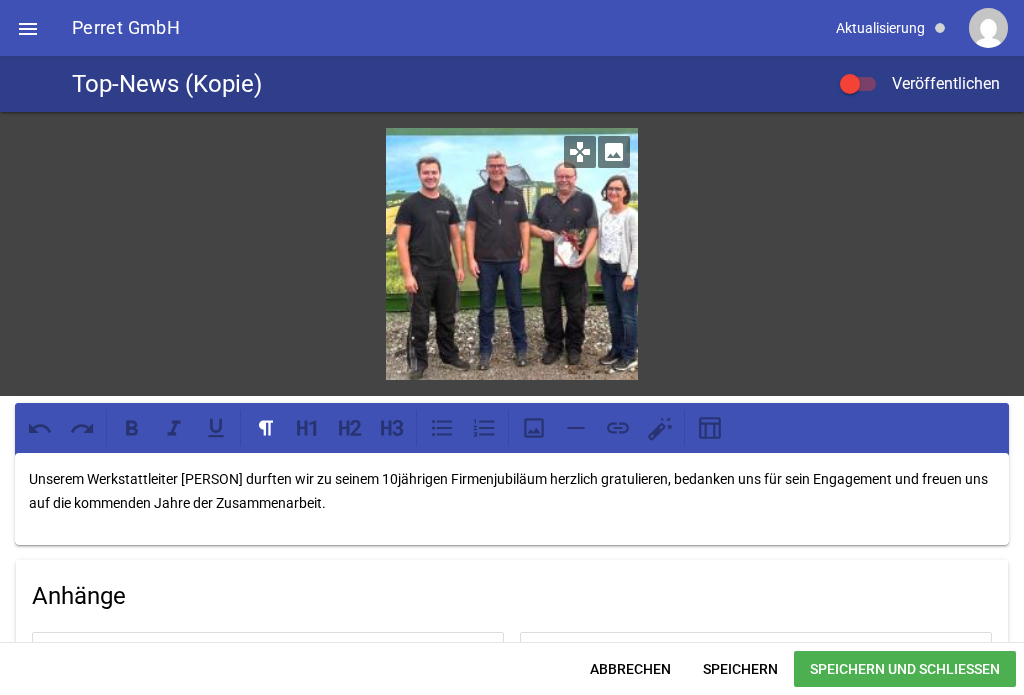 click at bounding box center [858, 84] 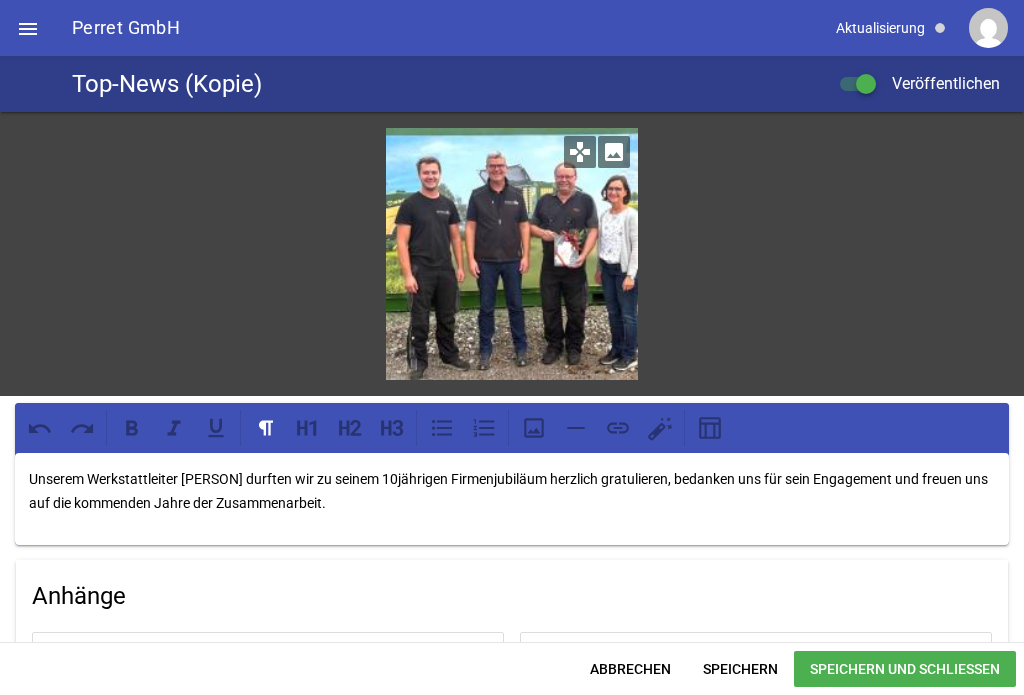 click on "Speichern und Schließen" at bounding box center [905, 669] 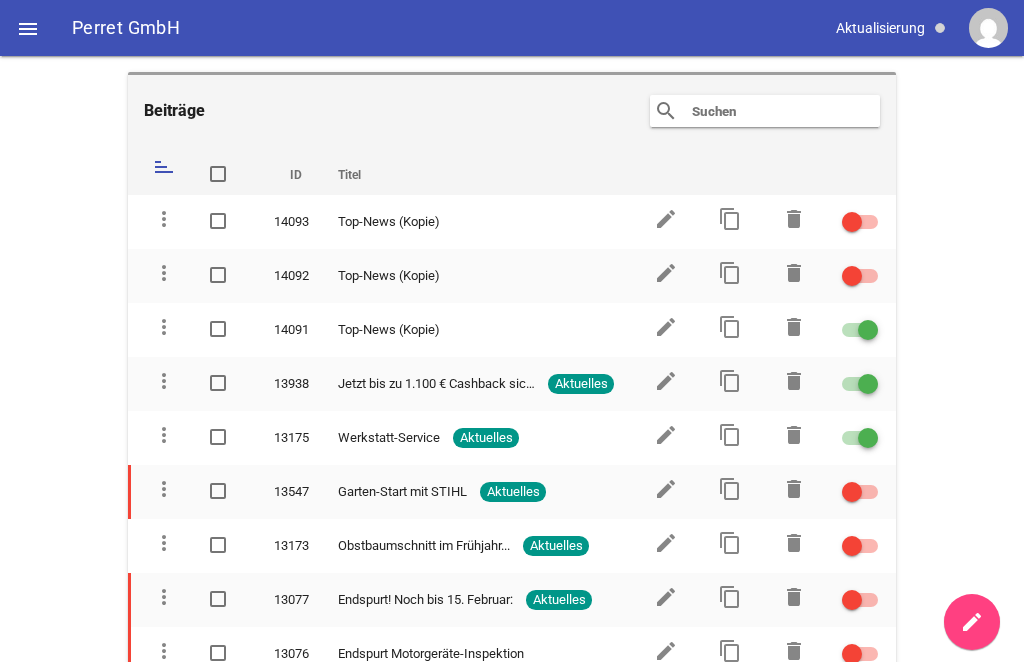 click on "edit" at bounding box center [666, 327] 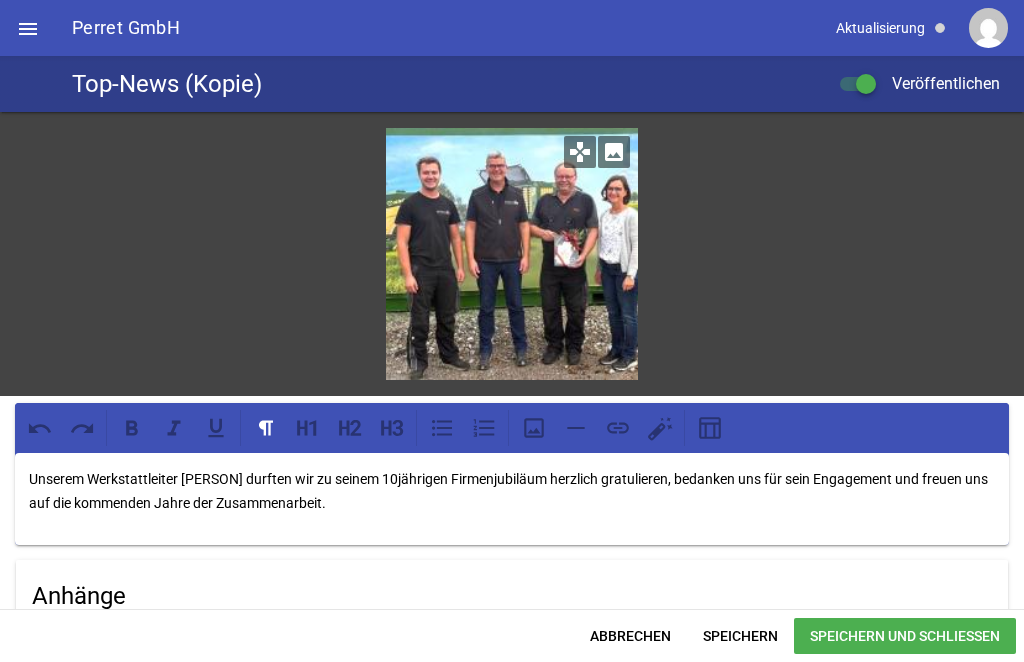 scroll, scrollTop: 0, scrollLeft: 0, axis: both 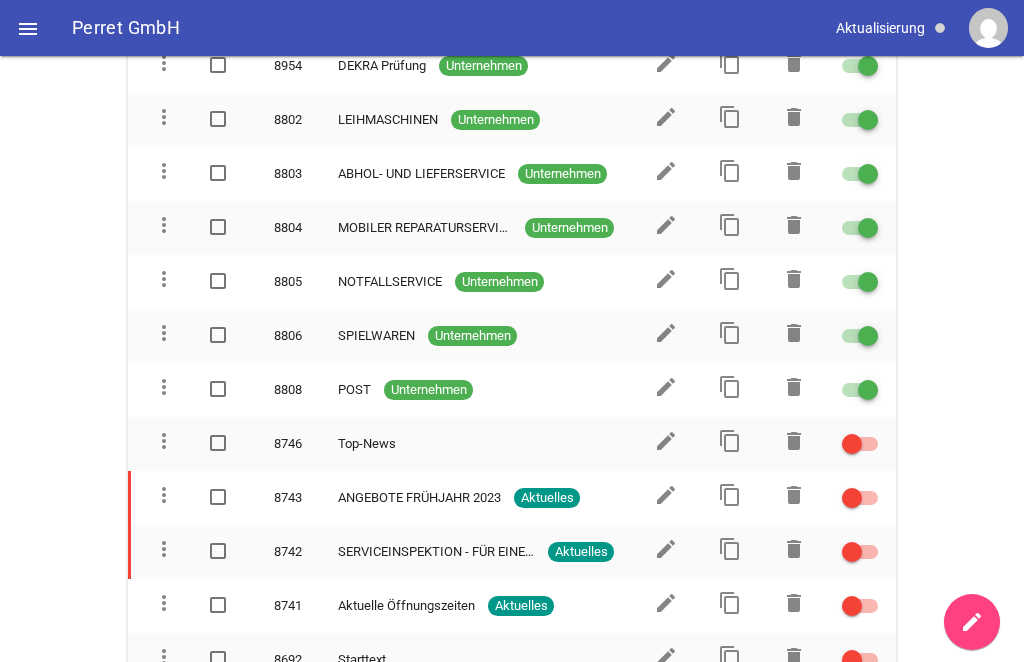 click on "edit" at bounding box center [666, 441] 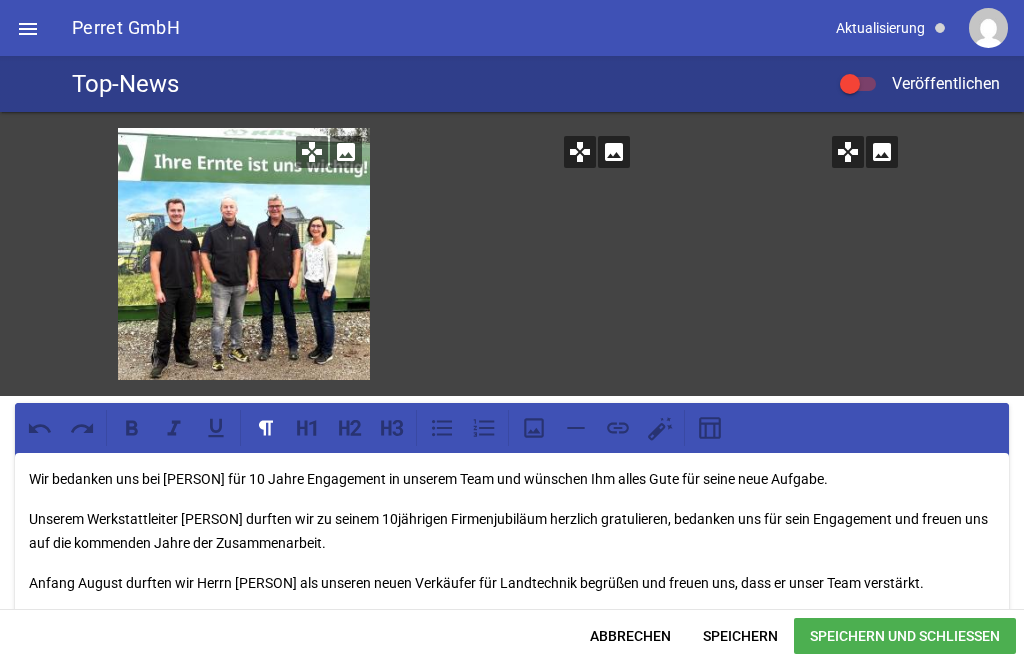 scroll, scrollTop: 0, scrollLeft: 0, axis: both 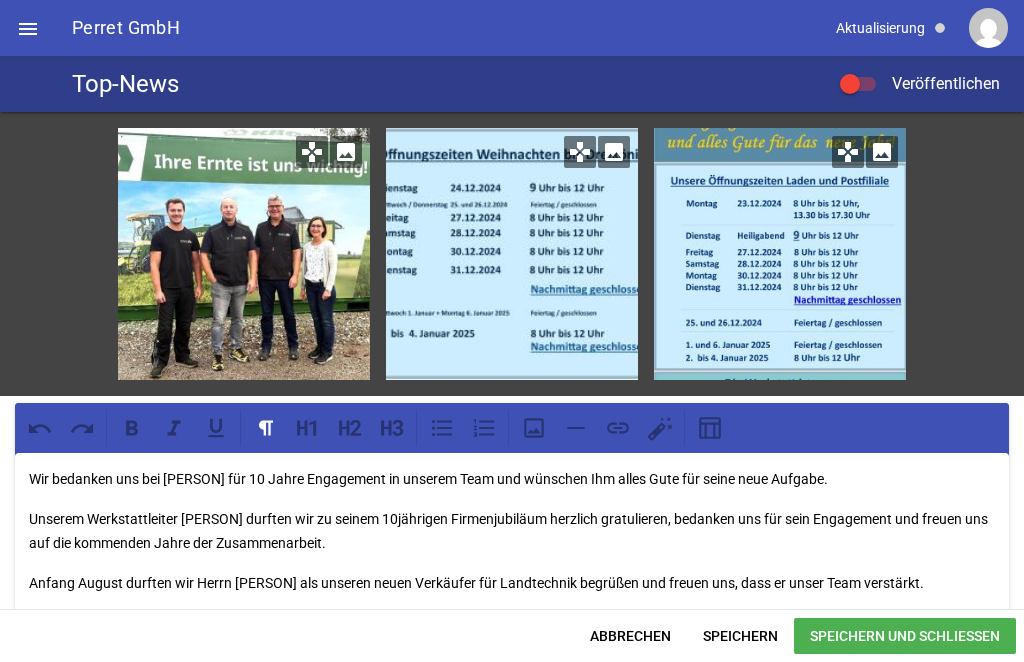 click on "image" at bounding box center (614, 152) 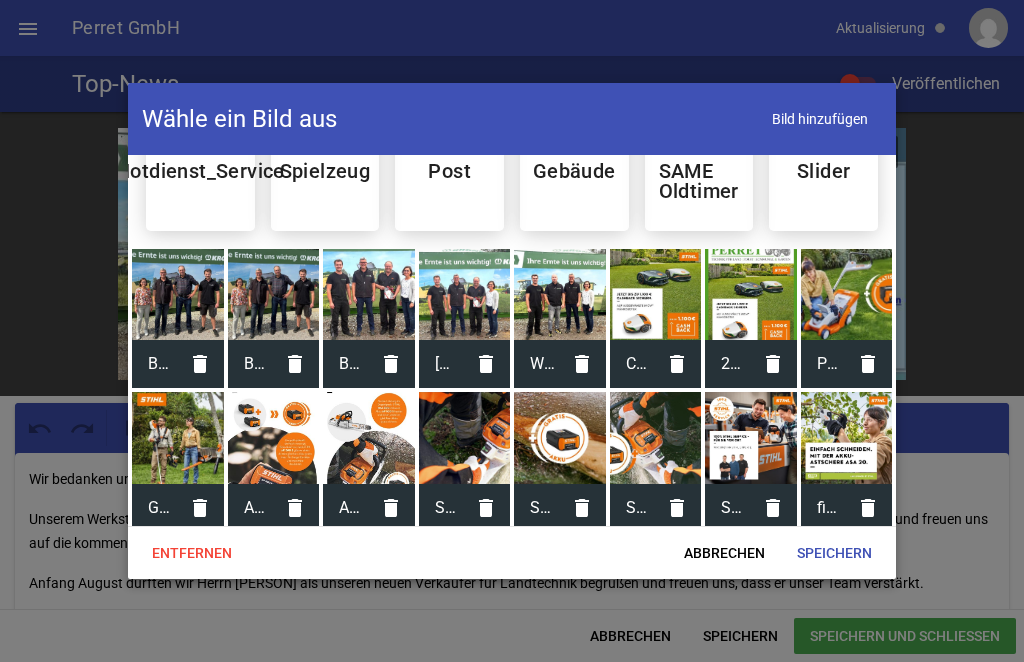 scroll, scrollTop: 266, scrollLeft: 0, axis: vertical 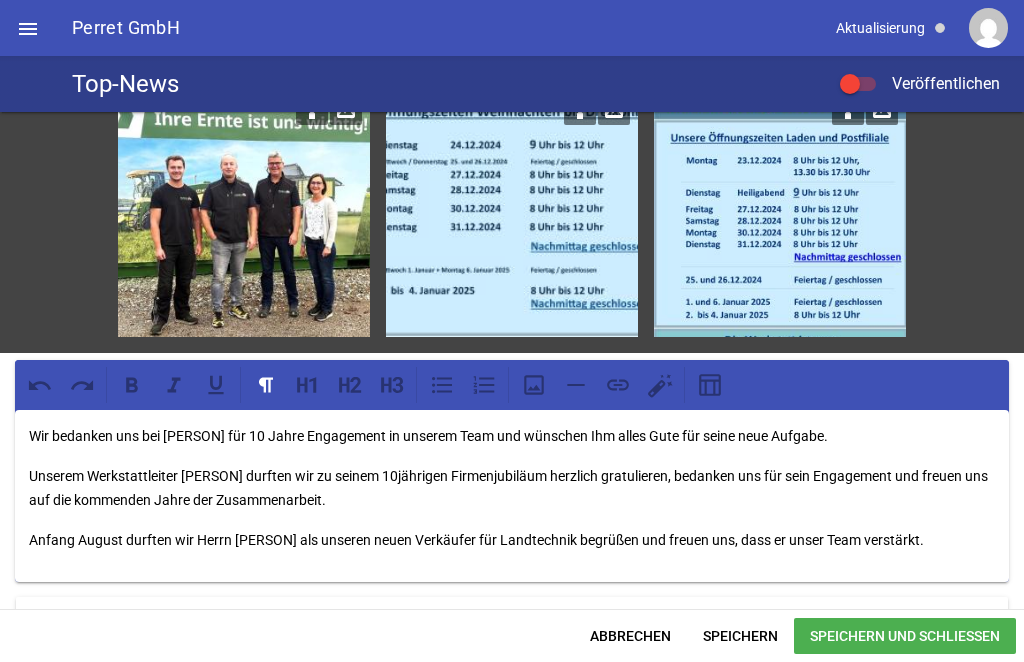 click on "Wir bedanken uns bei [PERSON] für 10 Jahre Engagement in unserem Team und wünschen Ihm alles Gute für seine neue Aufgabe. Unserem Werkstattleiter [FIRST] [LAST] durften wir zu seinem 10jährigen Firmenjubiläum herzlich gratulieren, bedanken uns für sein Engagement und freuen uns auf die kommenden Jahre der Zusammenarbeit. Anfang August durften wir Herrn [PERSON] als unseren neuen Verkäufer für Landtechnik begrüßen und freuen uns, dass er unser Team verstärkt." at bounding box center [512, 496] 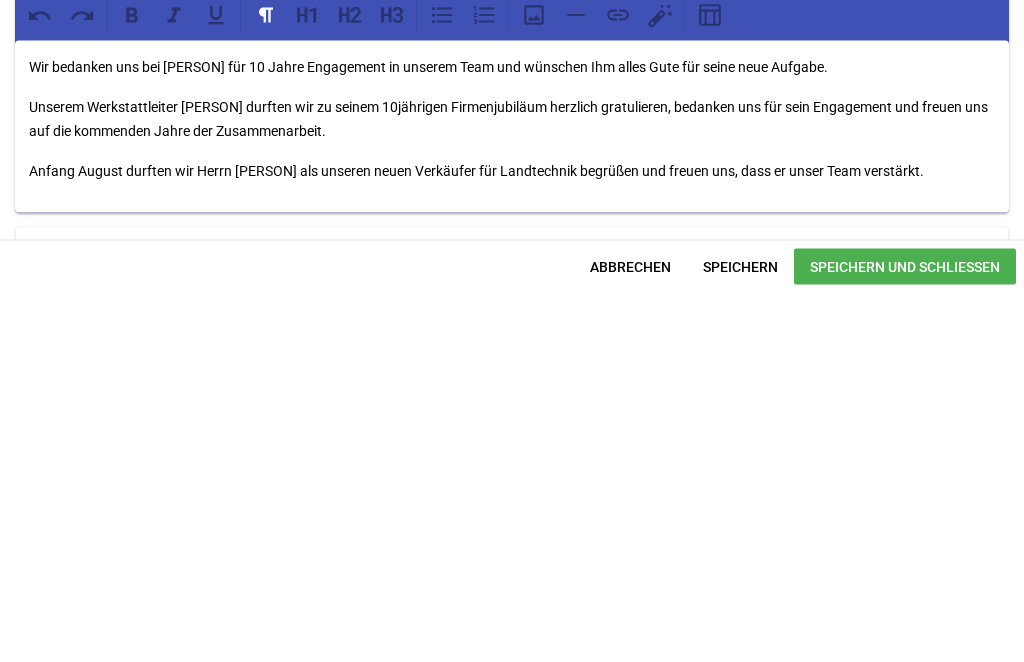 click on "Wir bedanken uns bei [PERSON] für 10 Jahre Engagement in unserem Team und wünschen Ihm alles Gute für seine neue Aufgabe." at bounding box center [512, 436] 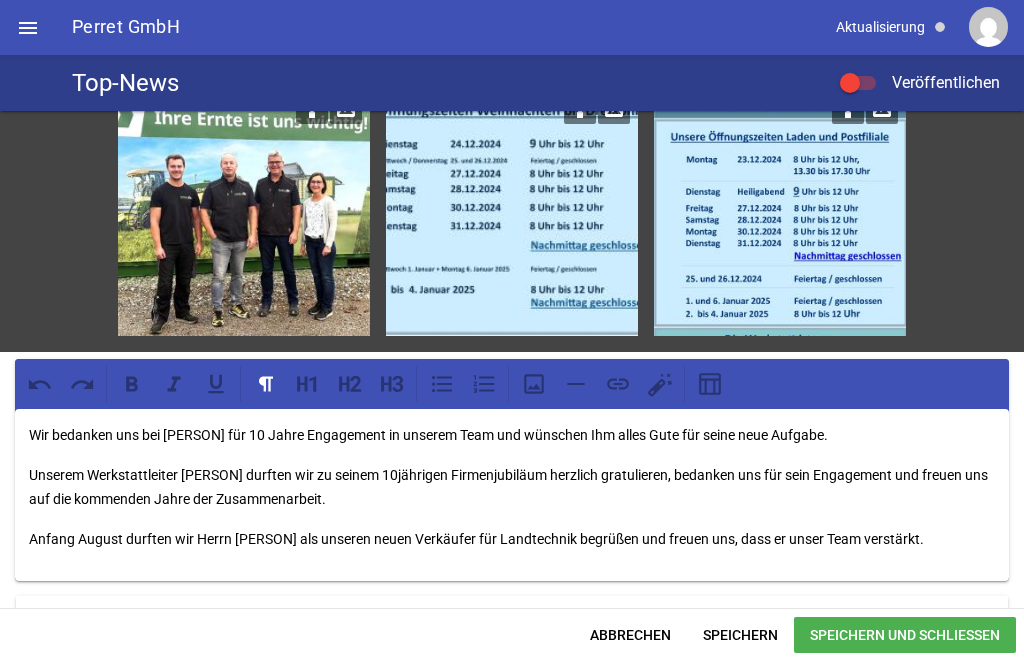 click on "Wir bedanken uns bei [PERSON] für 10 Jahre Engagement in unserem Team und wünschen Ihm alles Gute für seine neue Aufgabe." at bounding box center (512, 436) 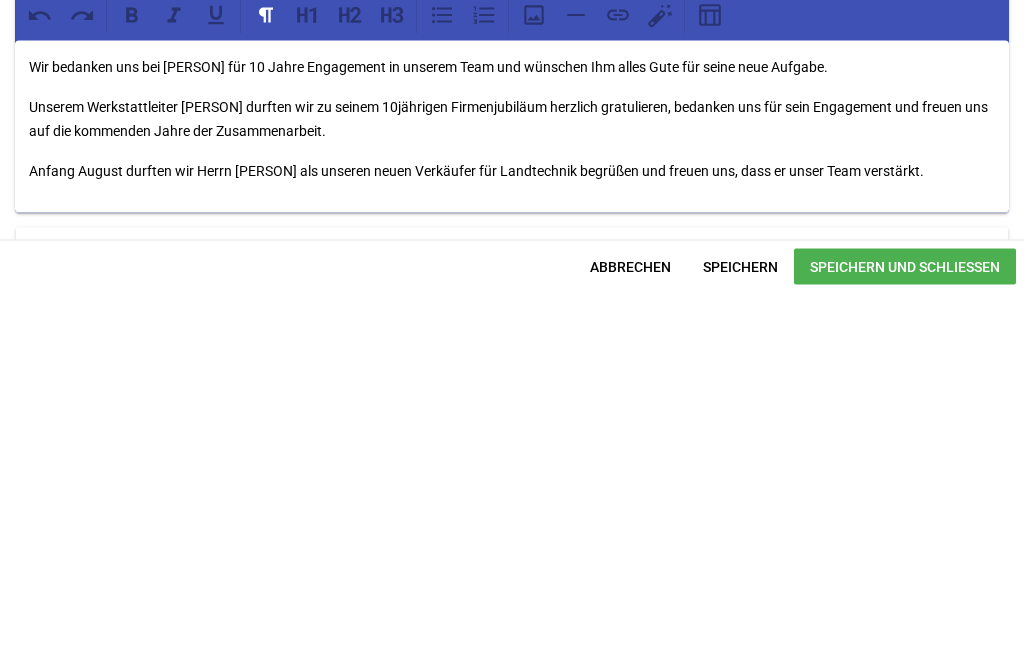 click on "Wir bedanken uns bei [PERSON] für 10 Jahre Engagement in unserem Team und wünschen Ihm alles Gute für seine neue Aufgabe." at bounding box center [512, 436] 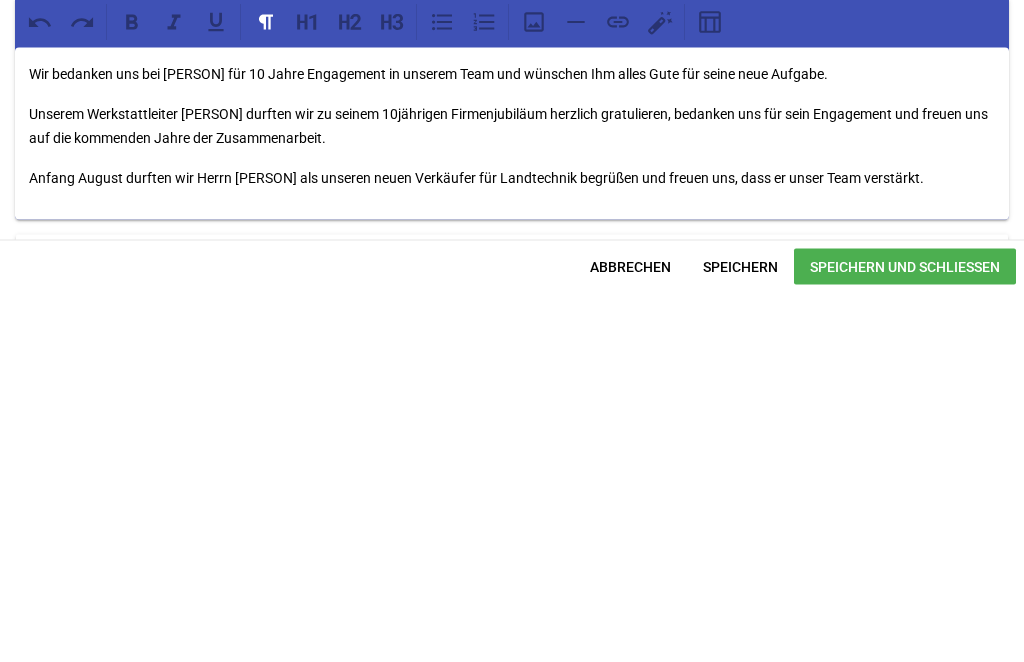 scroll, scrollTop: 38, scrollLeft: 0, axis: vertical 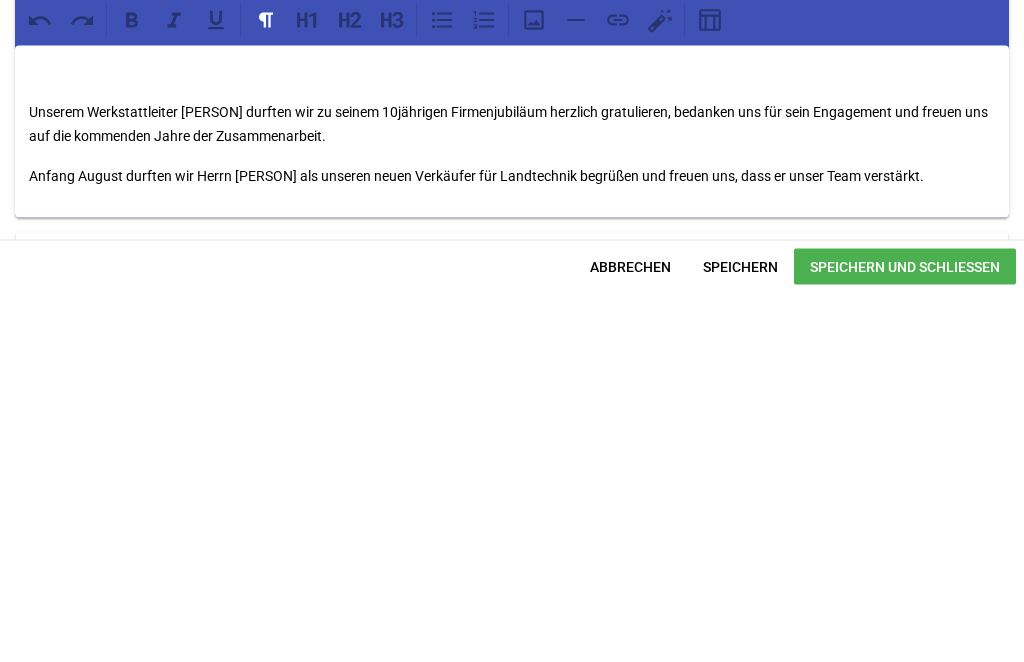click on "Unserem Werkstattleiter [PERSON] durften wir zu seinem 10jährigen Firmenjubiläum herzlich gratulieren, bedanken uns für sein Engagement und freuen uns auf die kommenden Jahre der Zusammenarbeit." at bounding box center [512, 493] 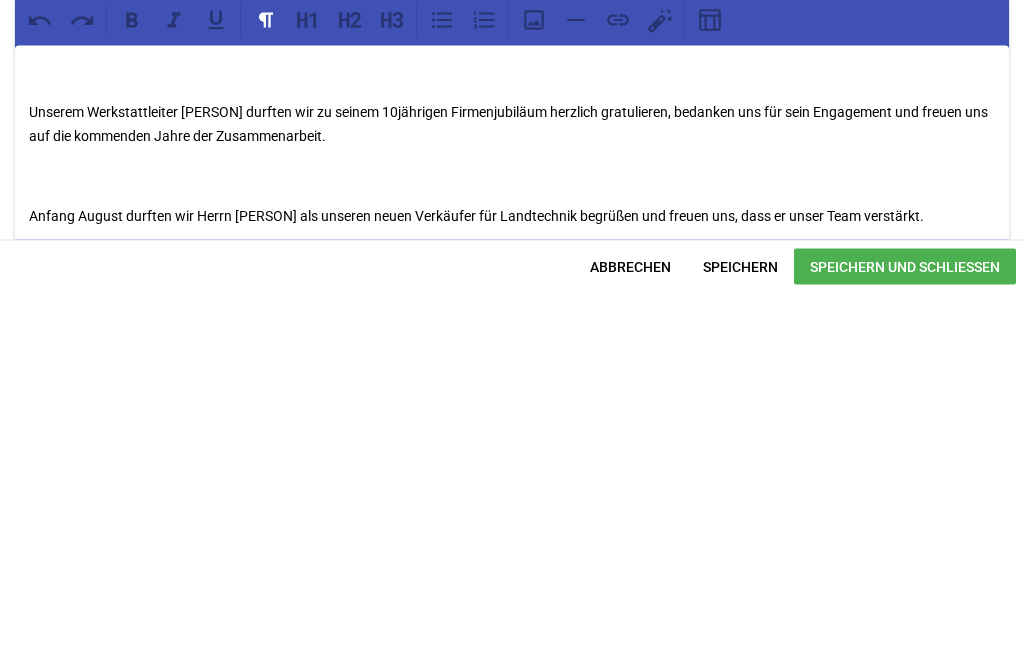 click at bounding box center [512, 545] 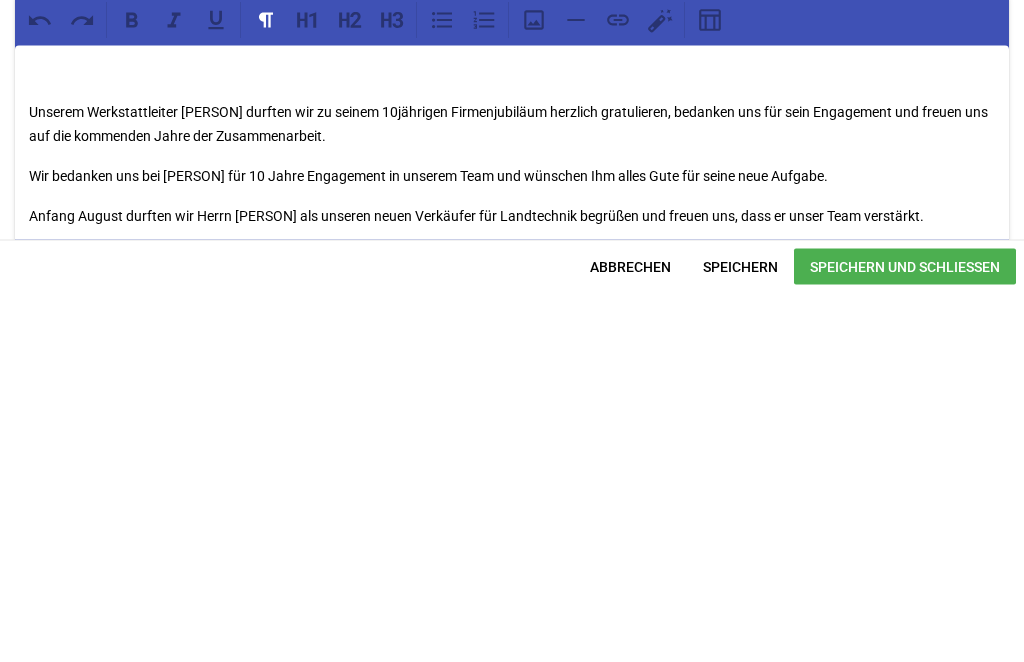 click on "Unserem Werkstattleiter [PERSON] durften wir zu seinem 10jährigen Firmenjubiläum herzlich gratulieren, bedanken uns für sein Engagement und freuen uns auf die kommenden Jahre der Zusammenarbeit. Wir bedanken uns bei [PERSON] für 10 Jahre Engagement in unserem Team und wünschen Ihm alles Gute für seine neue Aufgabe. Anfang August durften wir Herrn [PERSON] als unseren neuen Verkäufer für Landtechnik begrüßen und freuen uns, dass er unser Team verstärkt." at bounding box center (512, 521) 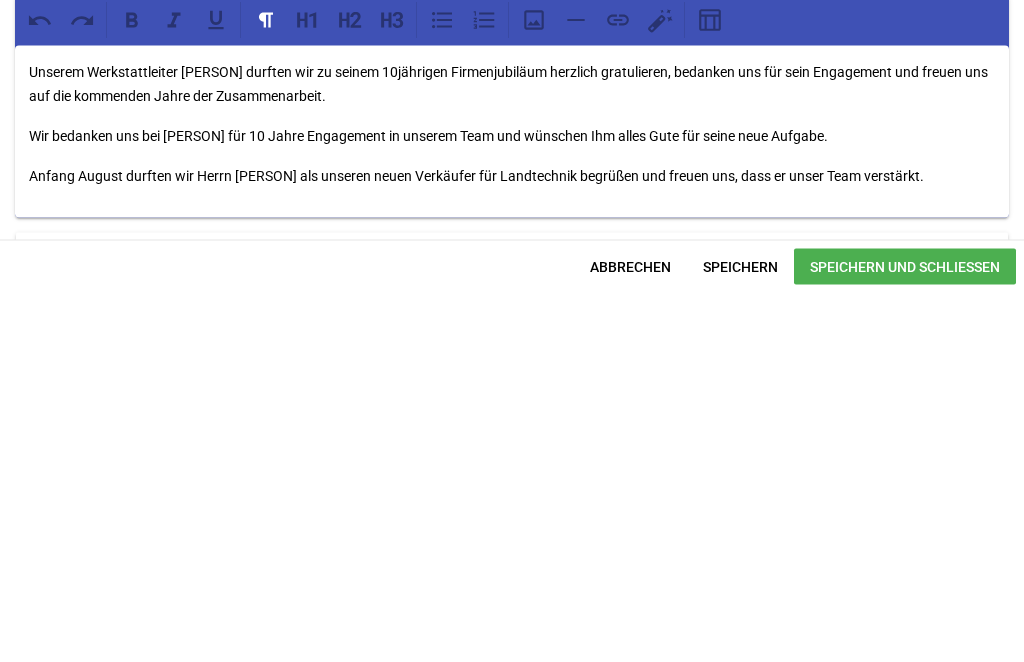 click on "Wir bedanken uns bei [PERSON] für 10 Jahre Engagement in unserem Team und wünschen Ihm alles Gute für seine neue Aufgabe." at bounding box center (512, 505) 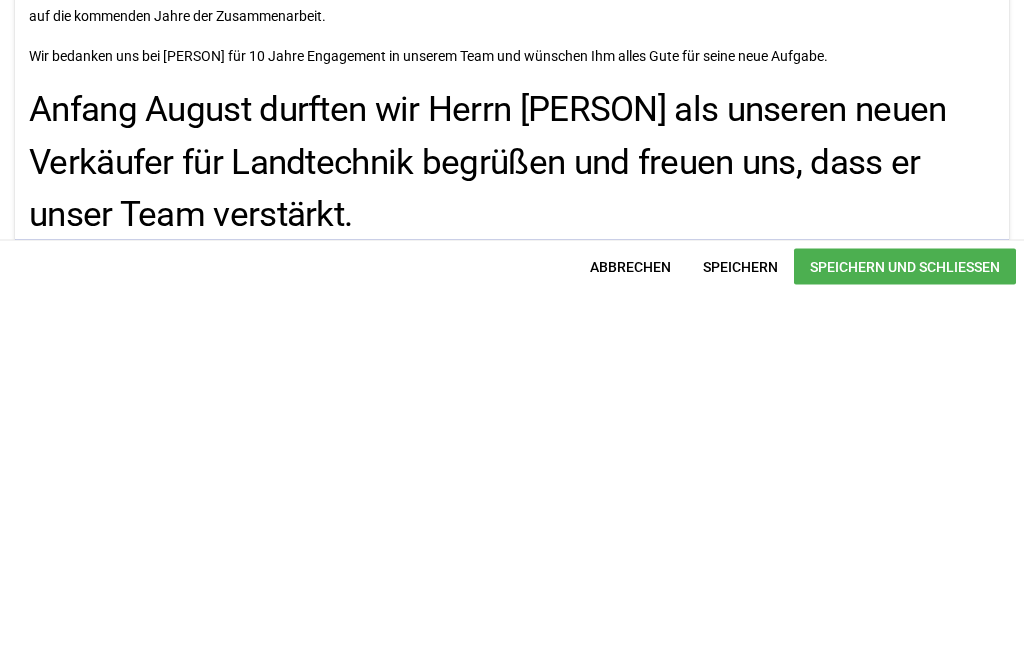 click on "Anfang August durften wir Herrn [PERSON] als unseren neuen Verkäufer für Landtechnik begrüßen und freuen uns, dass er unser Team verstärkt." at bounding box center [512, 532] 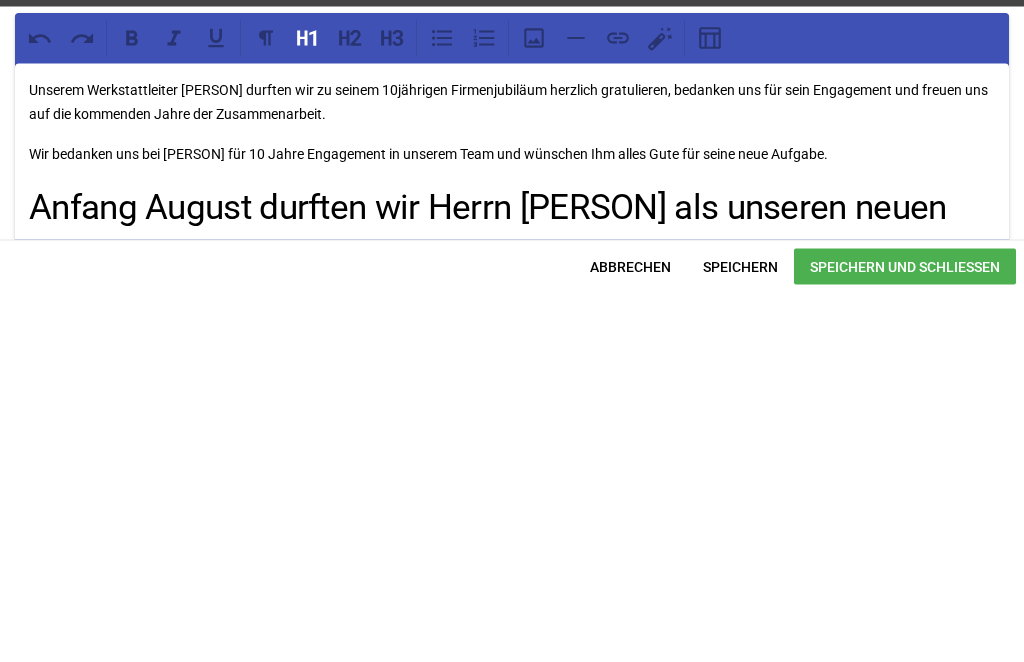 scroll, scrollTop: 15, scrollLeft: 0, axis: vertical 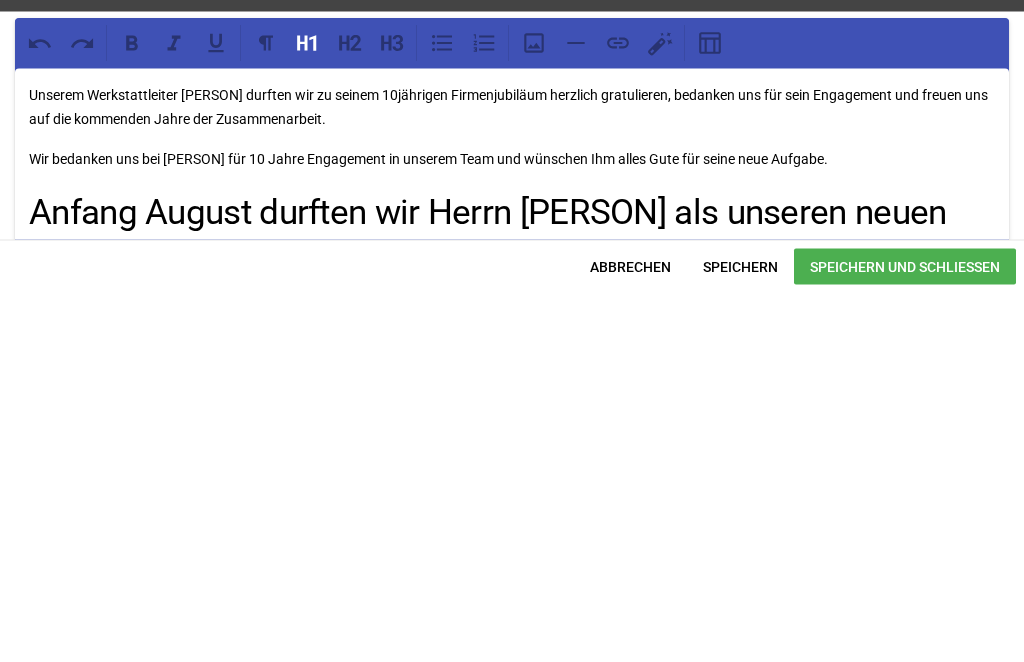click 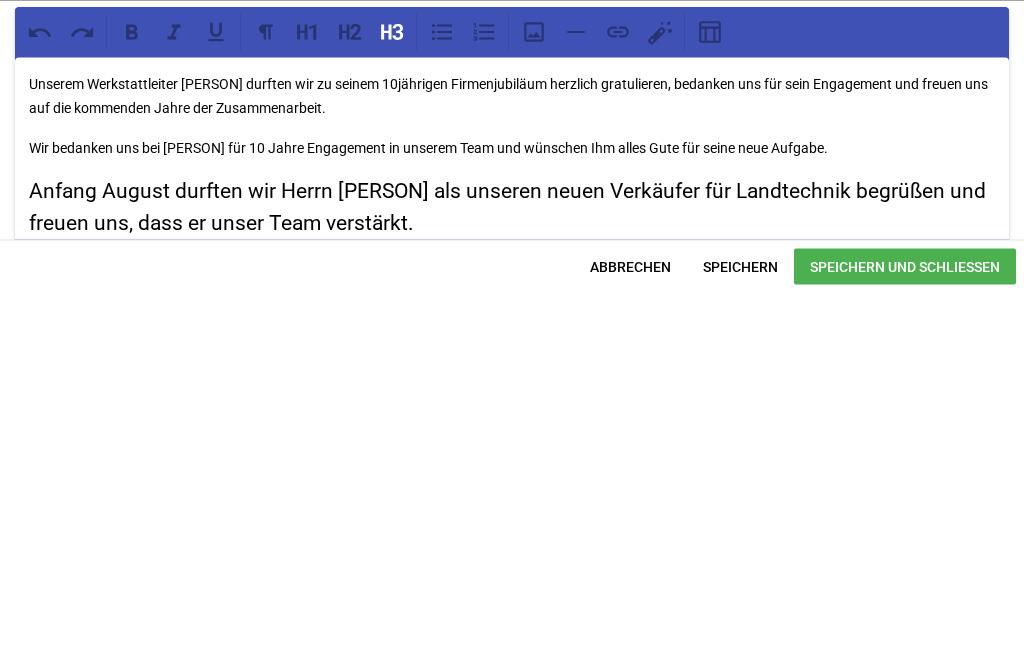 click 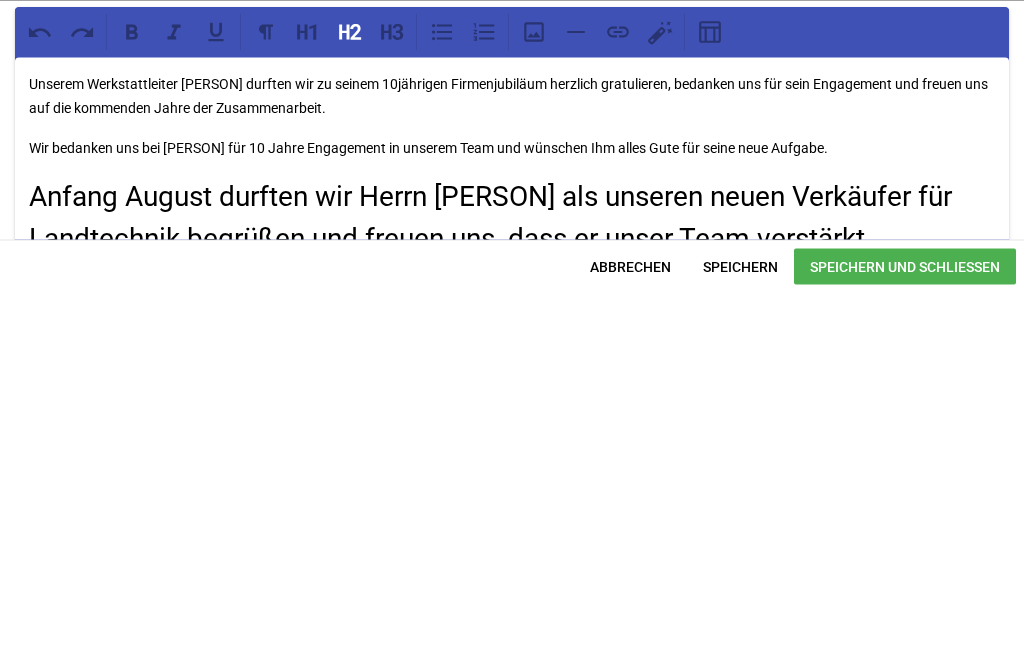 scroll, scrollTop: 46, scrollLeft: 0, axis: vertical 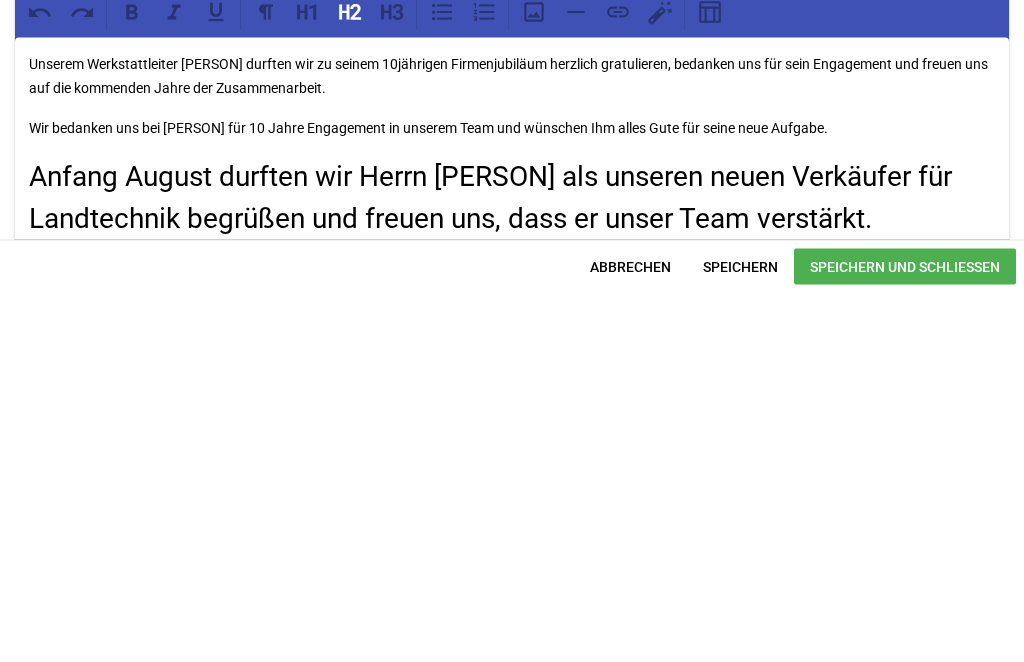 click 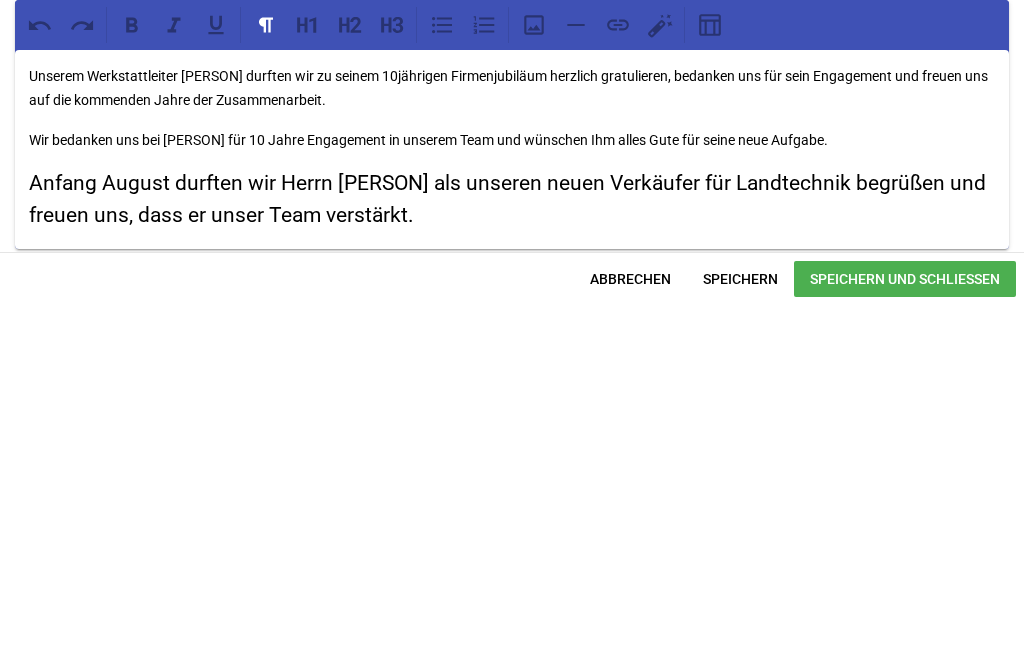 click 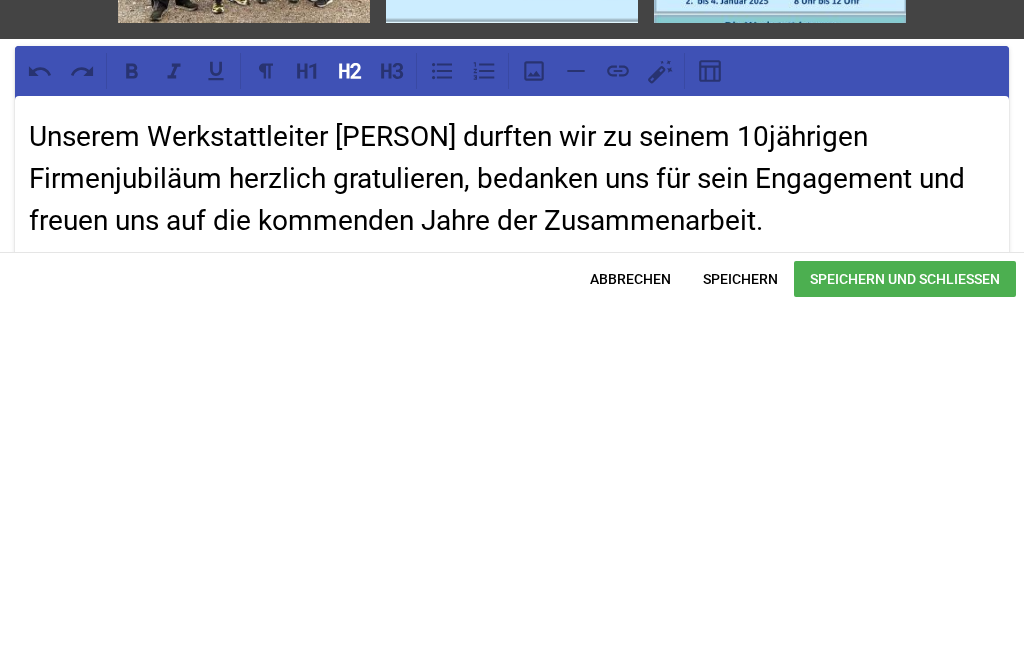 scroll, scrollTop: 0, scrollLeft: 0, axis: both 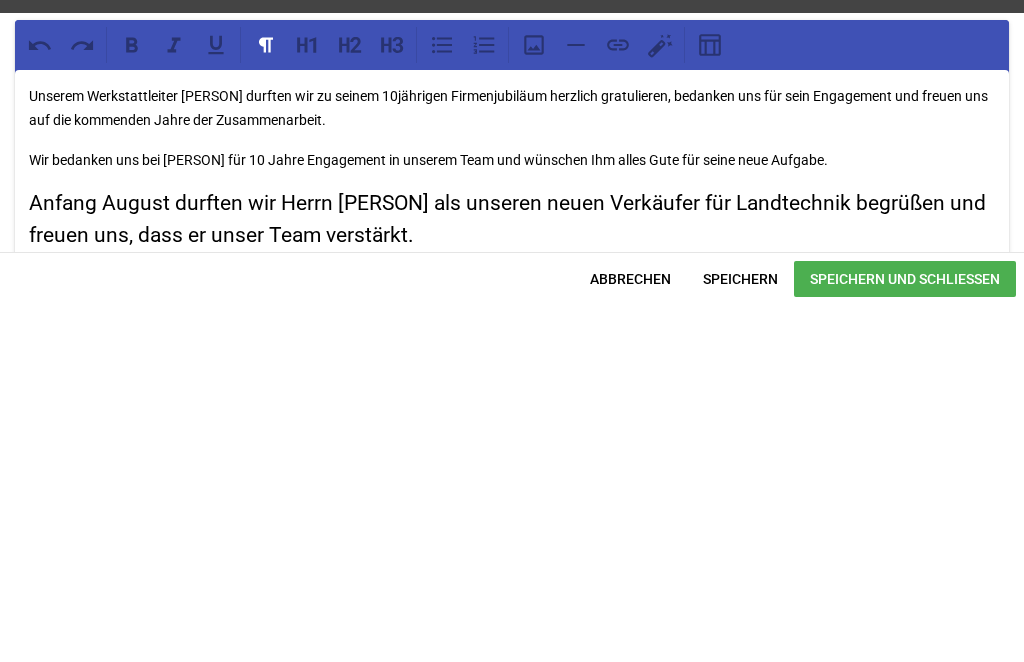 click 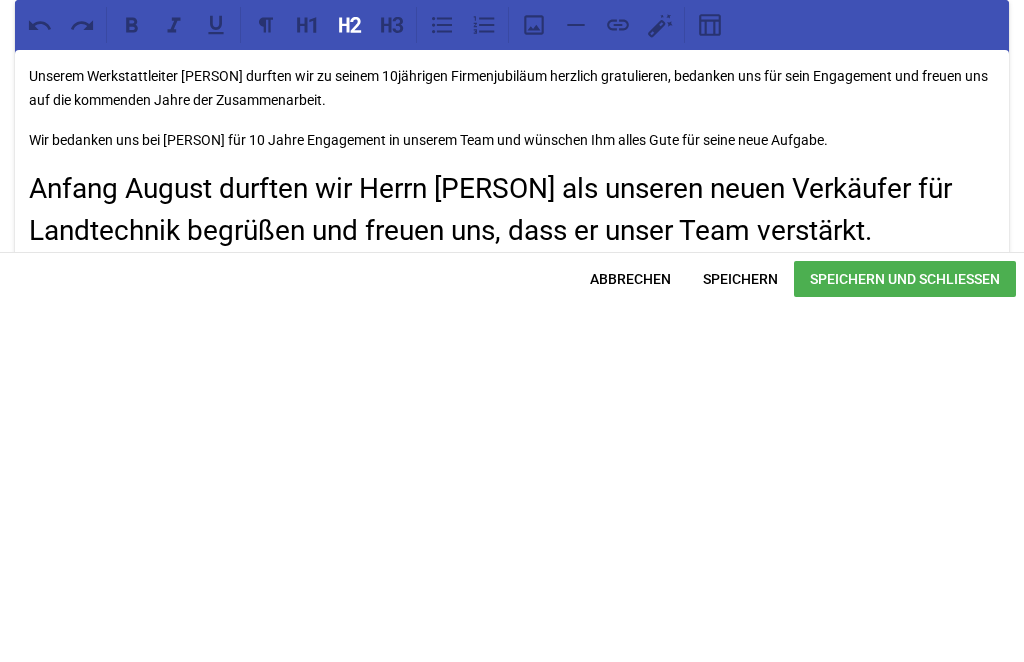 click 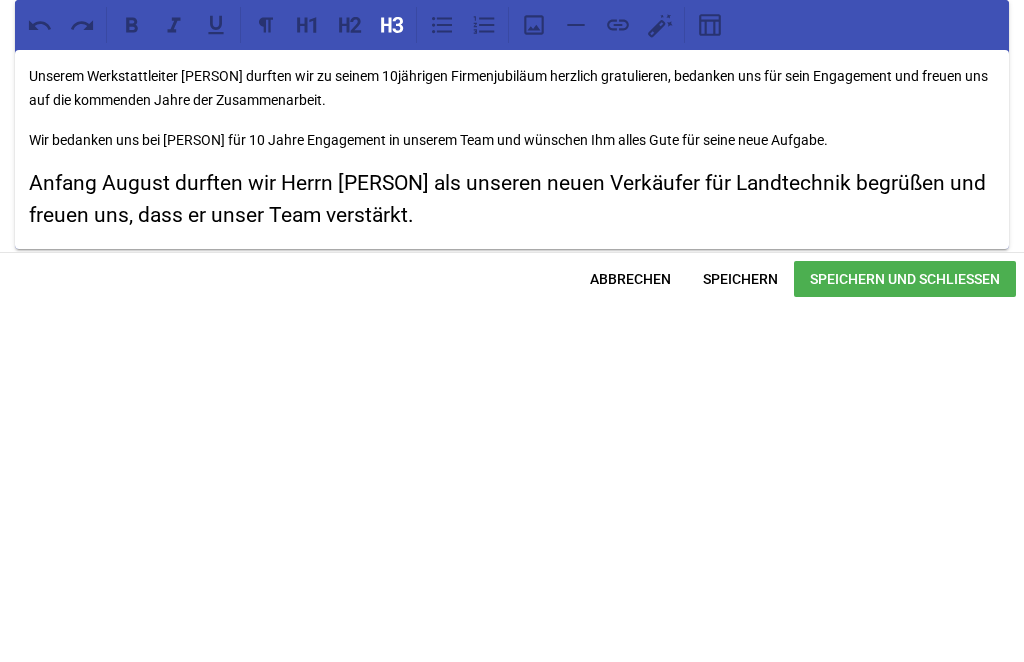 click 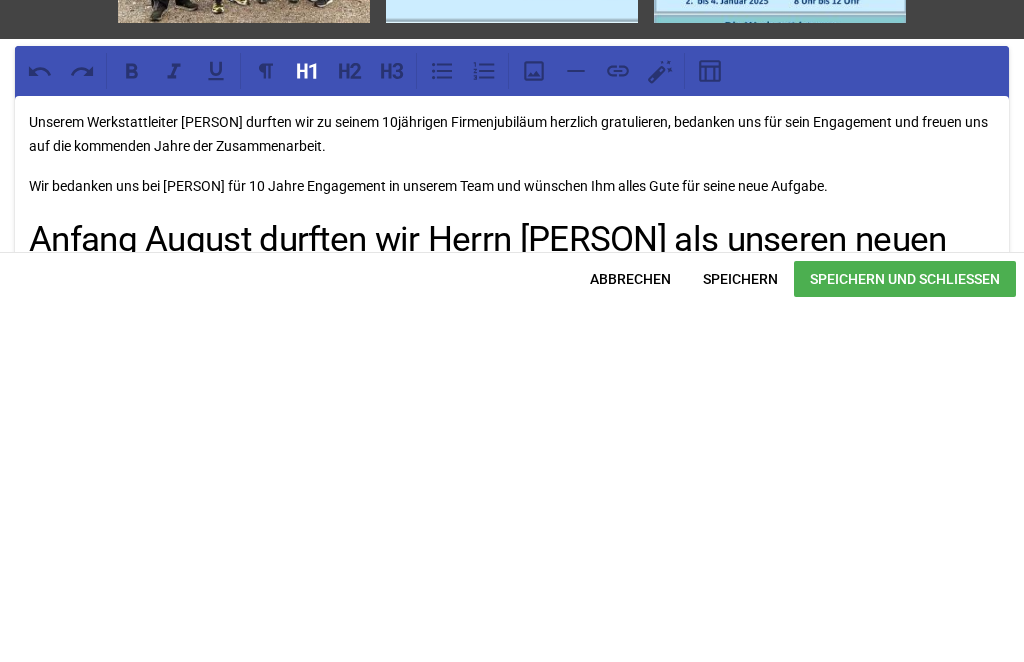 scroll, scrollTop: 0, scrollLeft: 0, axis: both 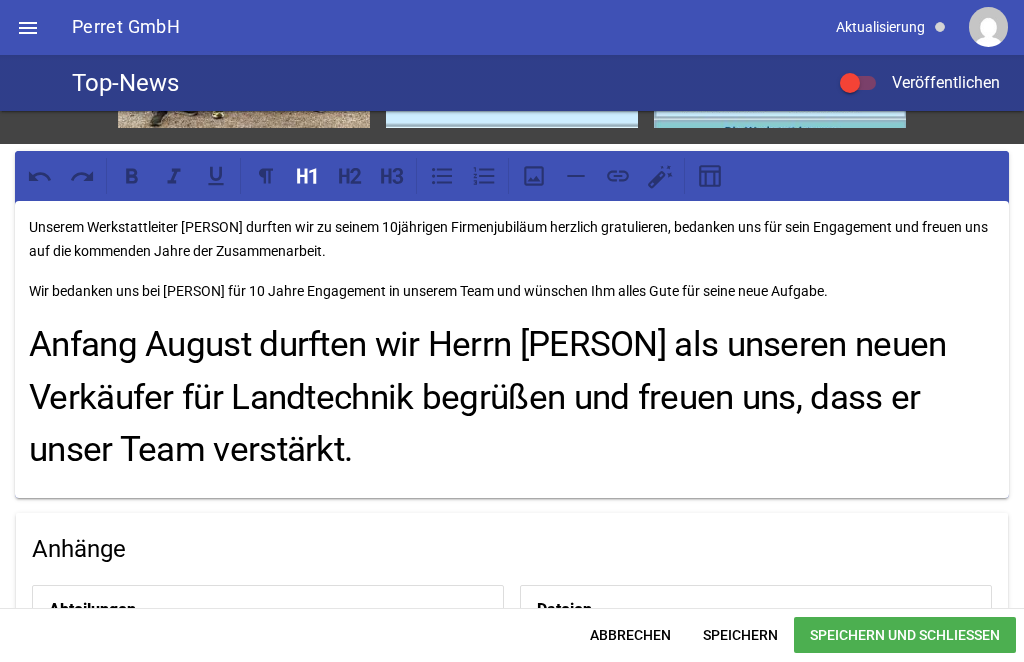 click on "Anfang August durften wir Herrn [PERSON] als unseren neuen Verkäufer für Landtechnik begrüßen und freuen uns, dass er unser Team verstärkt." at bounding box center [512, 399] 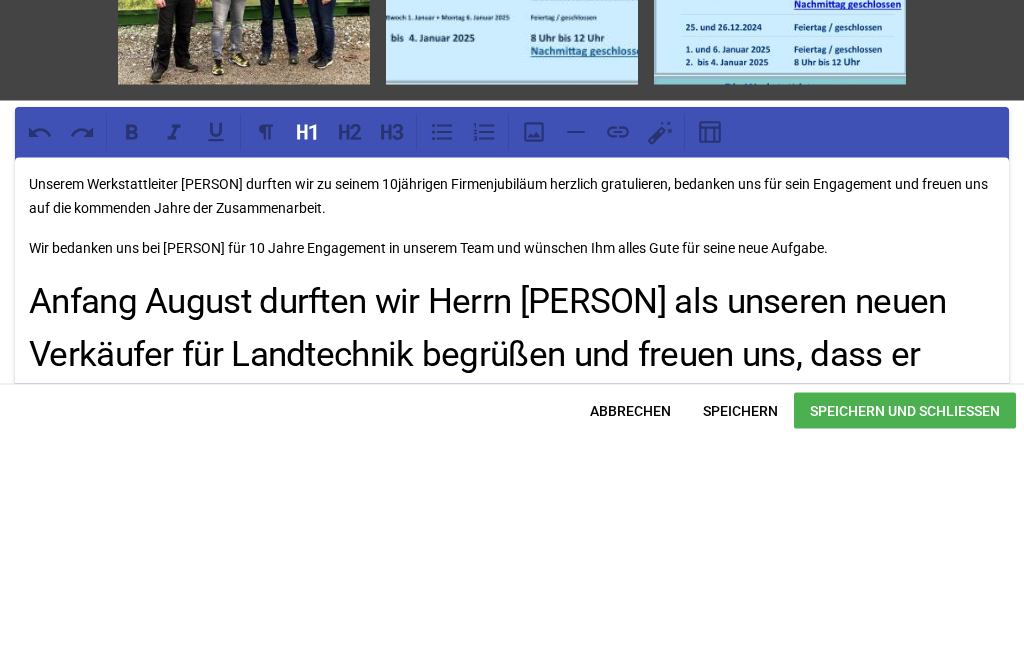 scroll, scrollTop: 72, scrollLeft: 0, axis: vertical 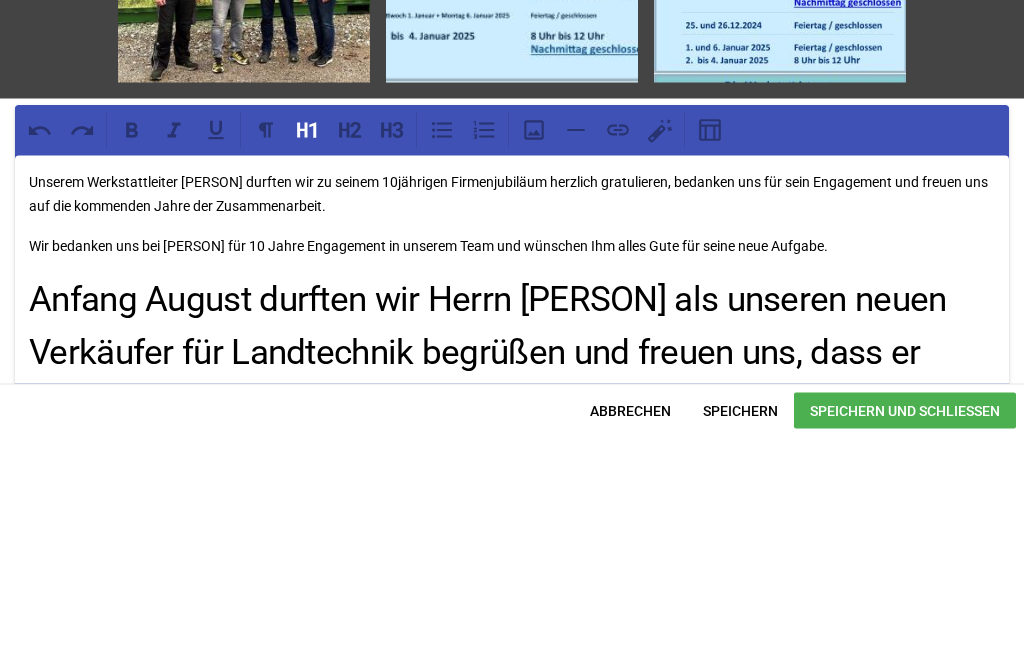 click 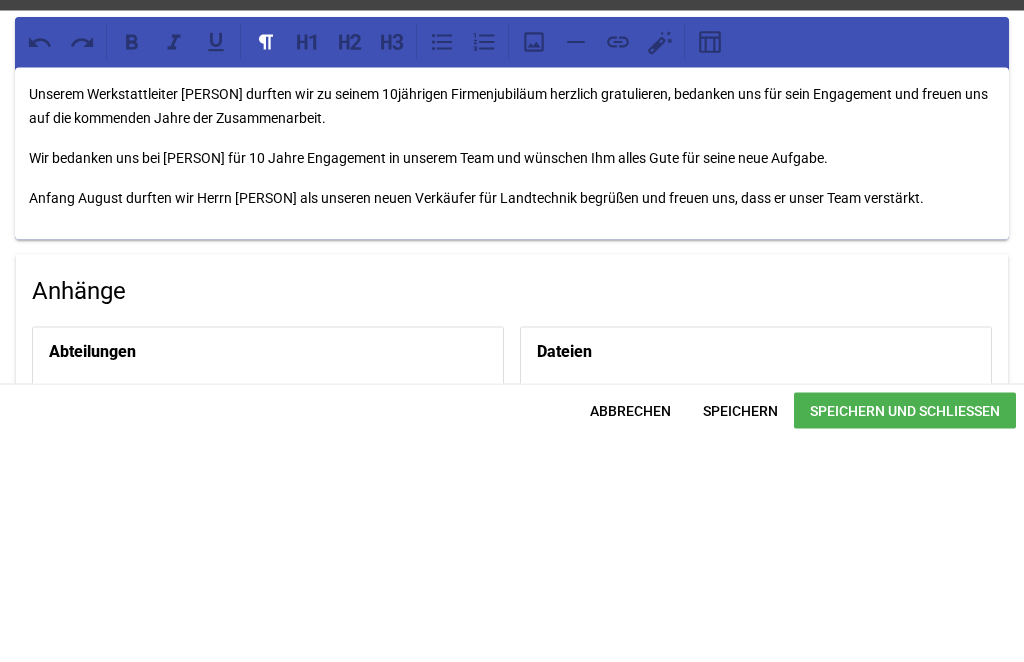 scroll, scrollTop: 161, scrollLeft: 0, axis: vertical 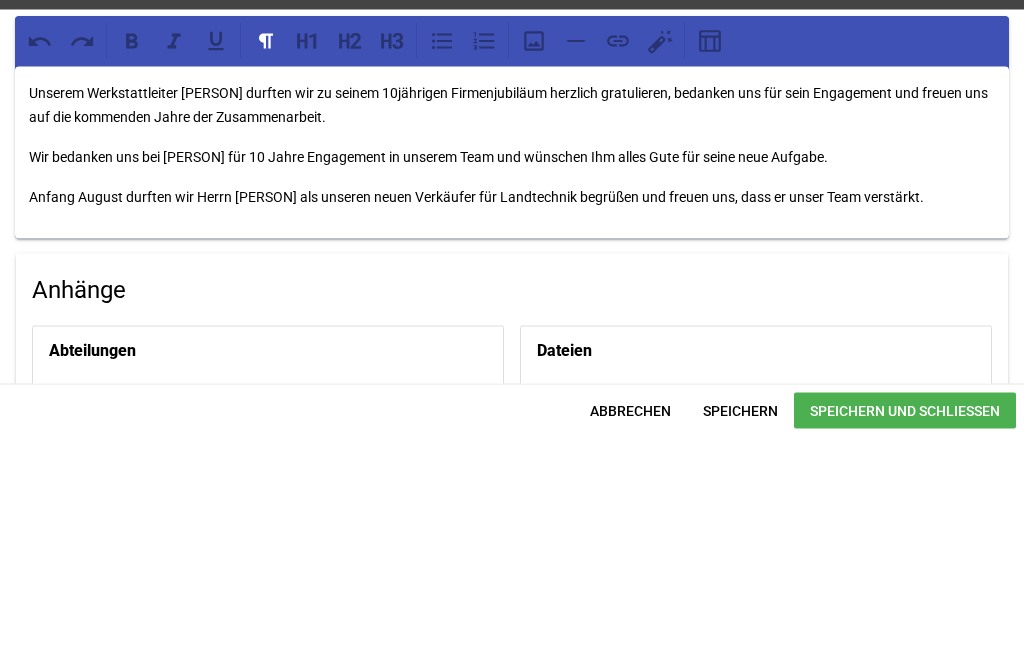 click on "Unserem Werkstattleiter [PERSON] durften wir zu seinem 10jährigen Firmenjubiläum herzlich gratulieren, bedanken uns für sein Engagement und freuen uns auf die kommenden Jahre der Zusammenarbeit. Wir bedanken uns bei [PERSON] für 10 Jahre Engagement in unserem Team und wünschen Ihm alles Gute für seine neue Aufgabe. Anfang August durften wir Herrn [PERSON] als unseren neuen Verkäufer für Landtechnik begrüßen und freuen uns, dass er unser Team verstärkt." at bounding box center [512, 378] 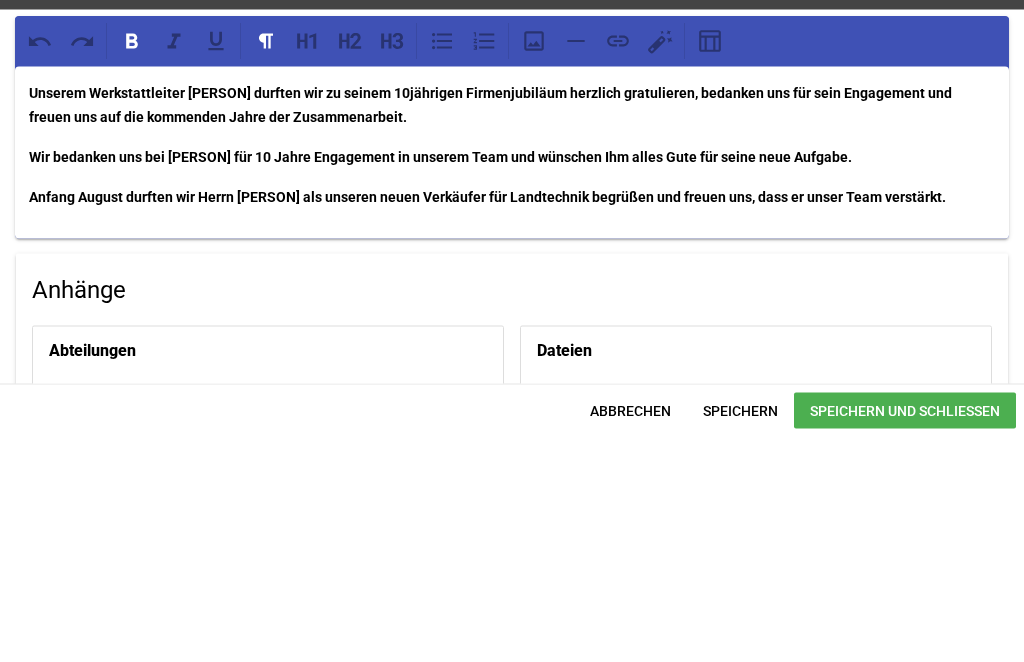 click on "Unserem Werkstattleiter [PERSON] durften wir zu seinem 10jährigen Firmenjubiläum herzlich gratulieren, bedanken uns für sein Engagement und freuen uns auf die kommenden Jahre der Zusammenarbeit. Wir bedanken uns bei [PERSON] für 10 Jahre Engagement in unserem Team und wünschen Ihm alles Gute für seine neue Aufgabe. Anfang August durften wir Herrn [PERSON] als unseren neuen Verkäufer für Landtechnik begrüßen und freuen uns, dass er unser Team verstärkt." at bounding box center (512, 378) 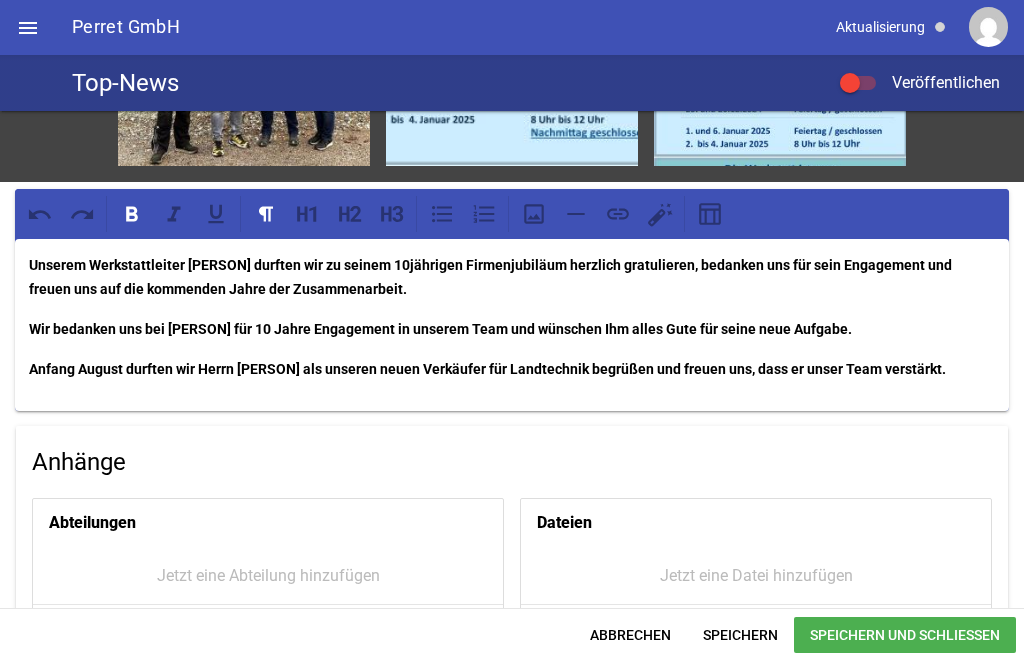 scroll, scrollTop: 237, scrollLeft: 0, axis: vertical 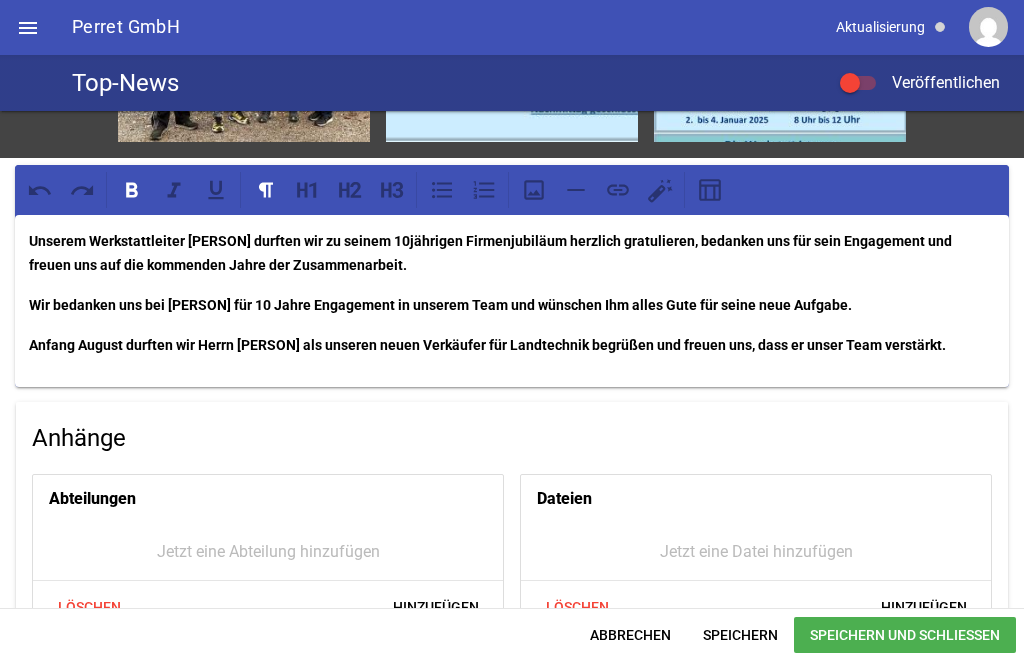 click on "Speichern" at bounding box center (740, 636) 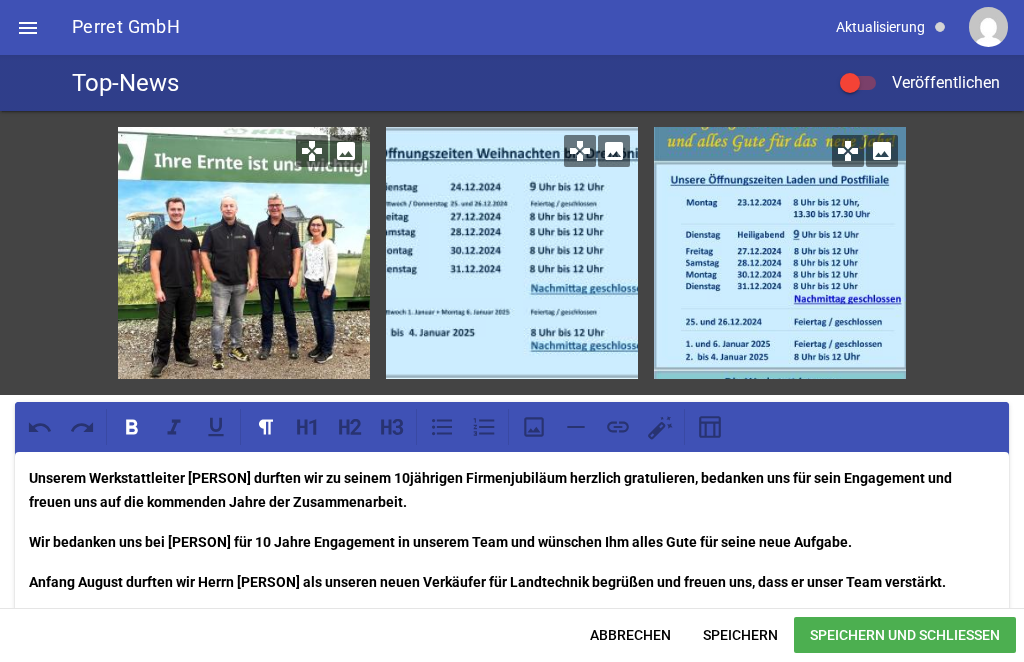 scroll, scrollTop: 0, scrollLeft: 0, axis: both 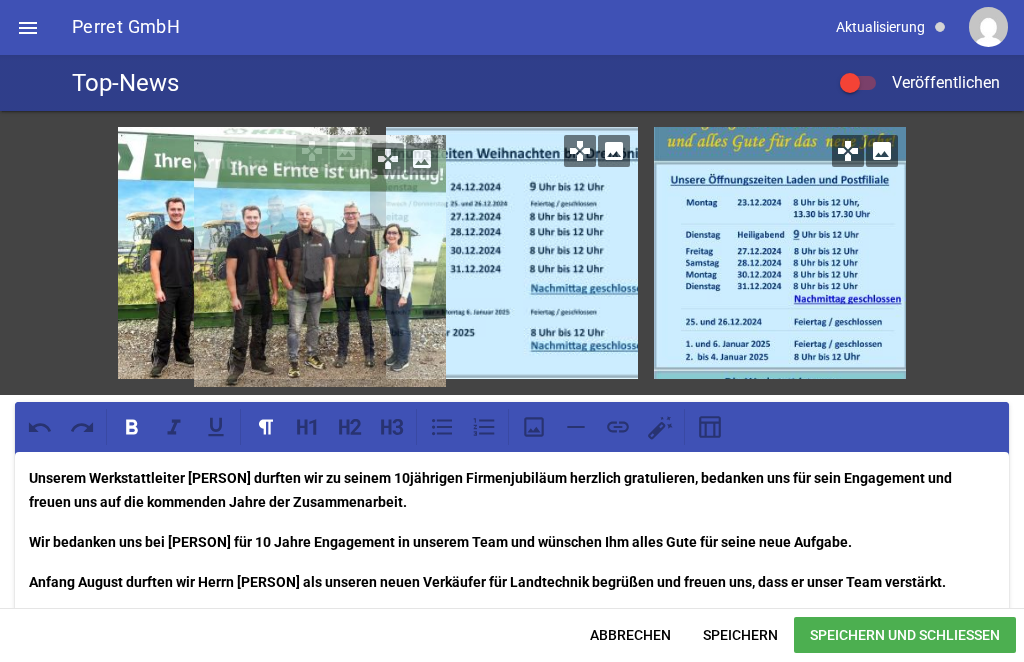 type 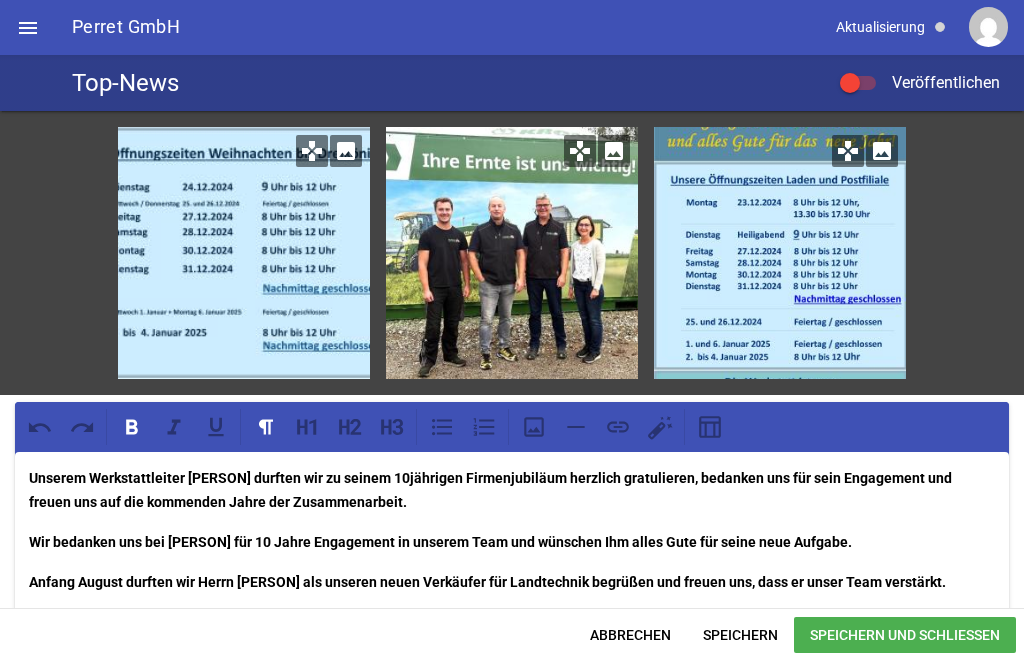 click on "image" at bounding box center (346, 152) 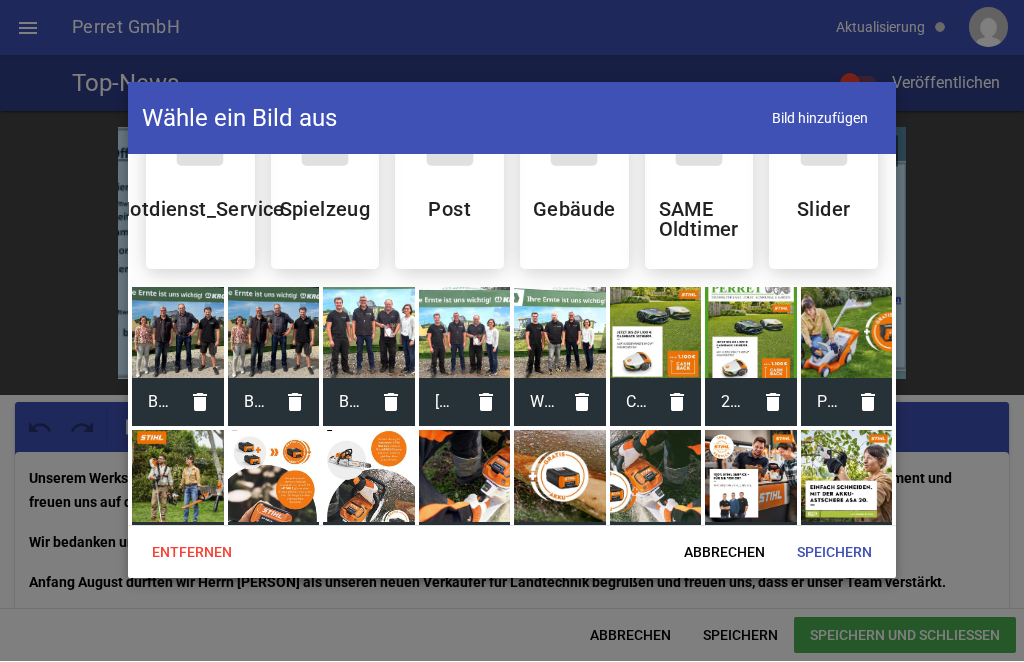scroll, scrollTop: 228, scrollLeft: 0, axis: vertical 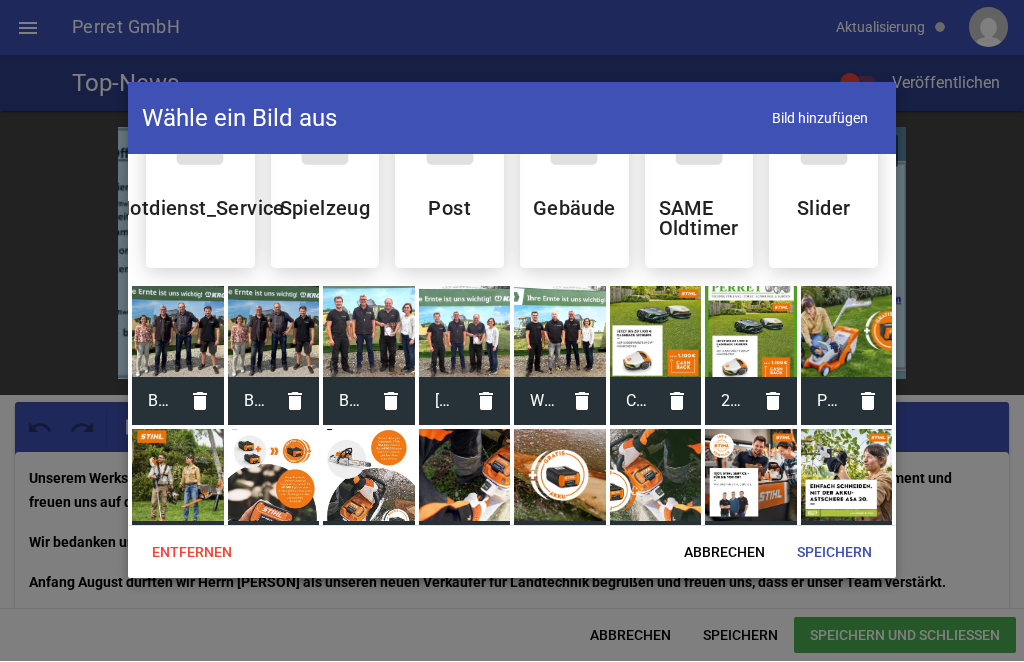 click at bounding box center [369, 333] 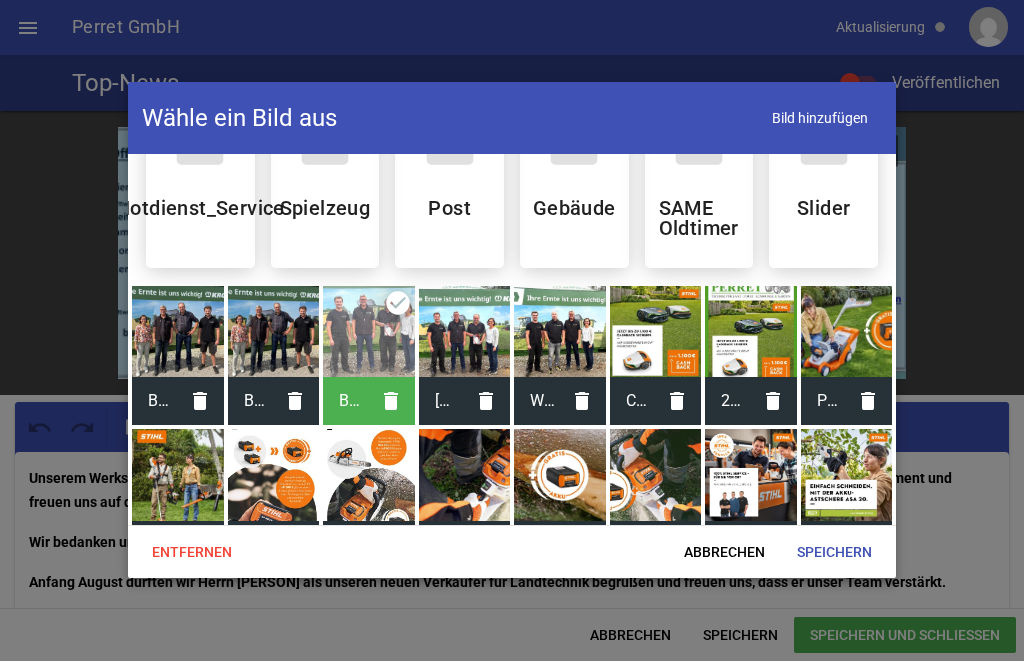 click on "Speichern" at bounding box center (834, 553) 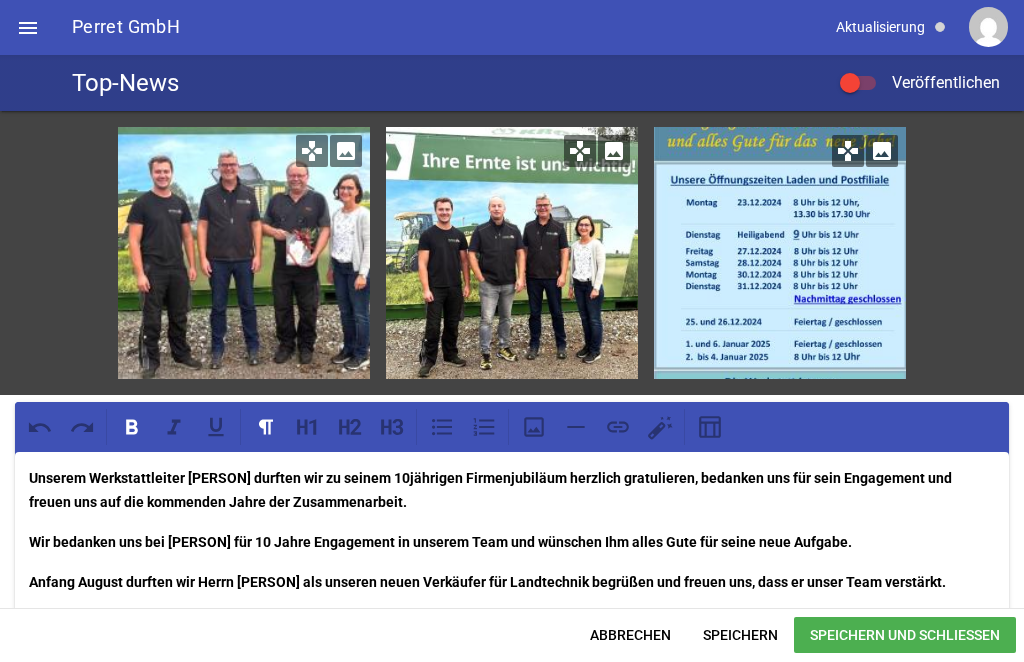 click on "Speichern" at bounding box center [740, 636] 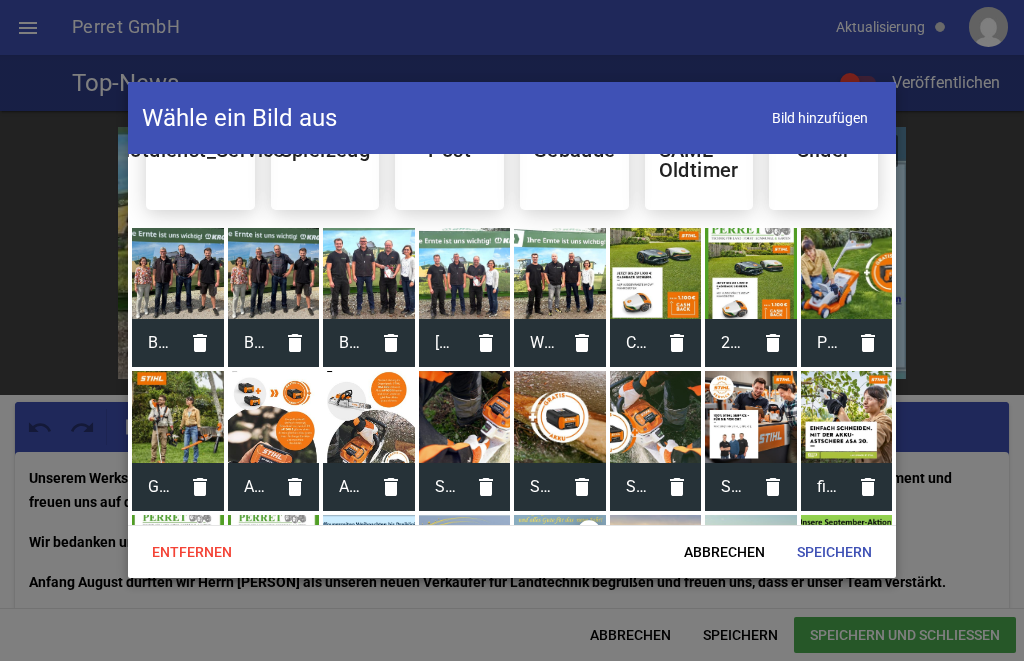 scroll, scrollTop: 290, scrollLeft: 0, axis: vertical 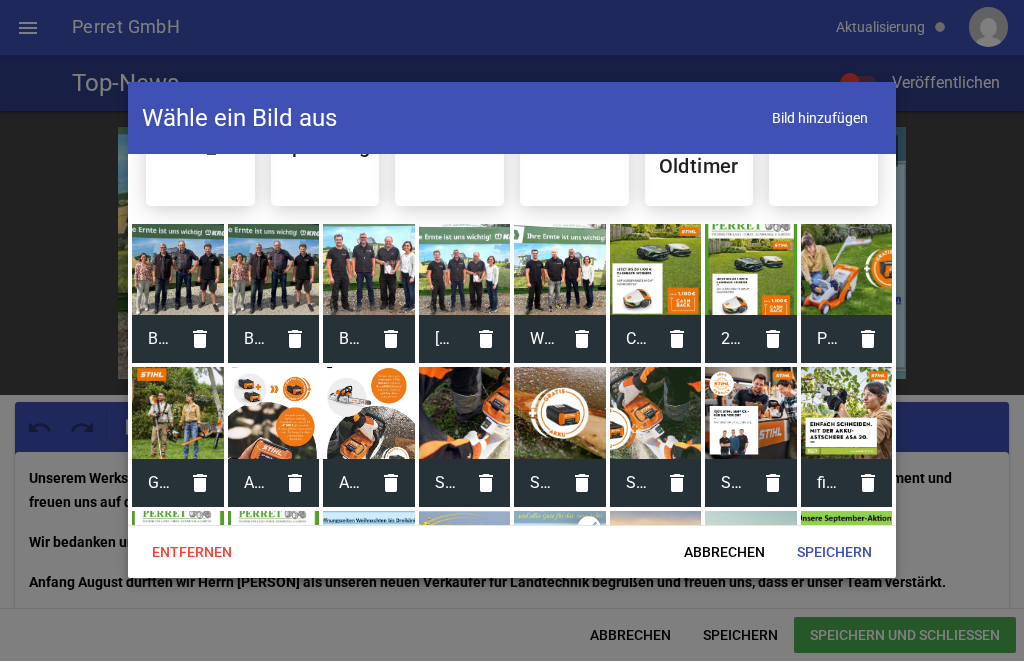 click at bounding box center [178, 271] 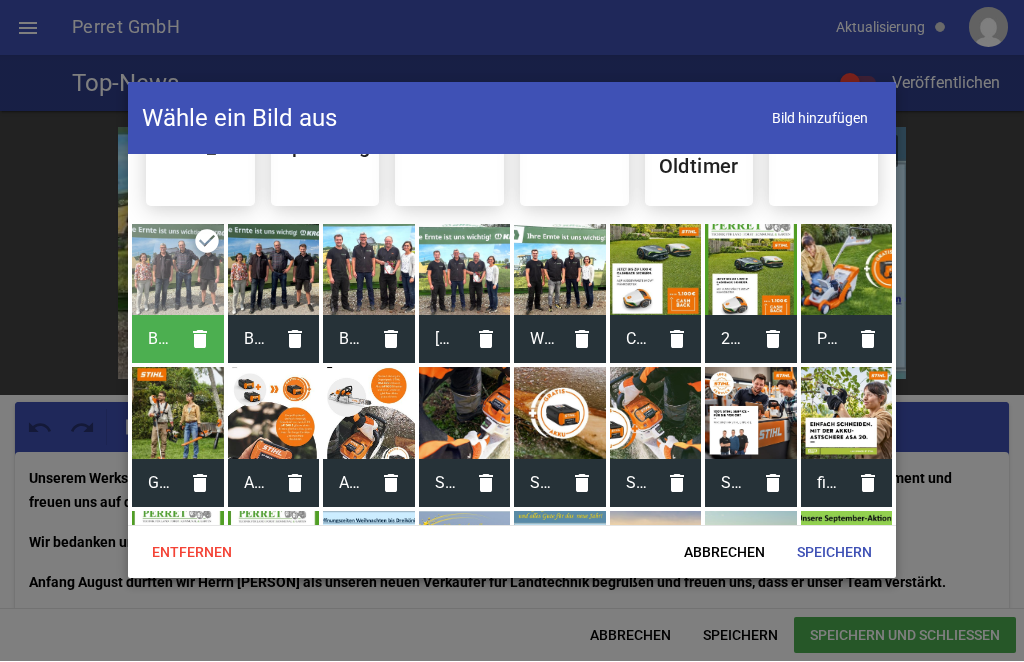 click on "Speichern" at bounding box center (834, 553) 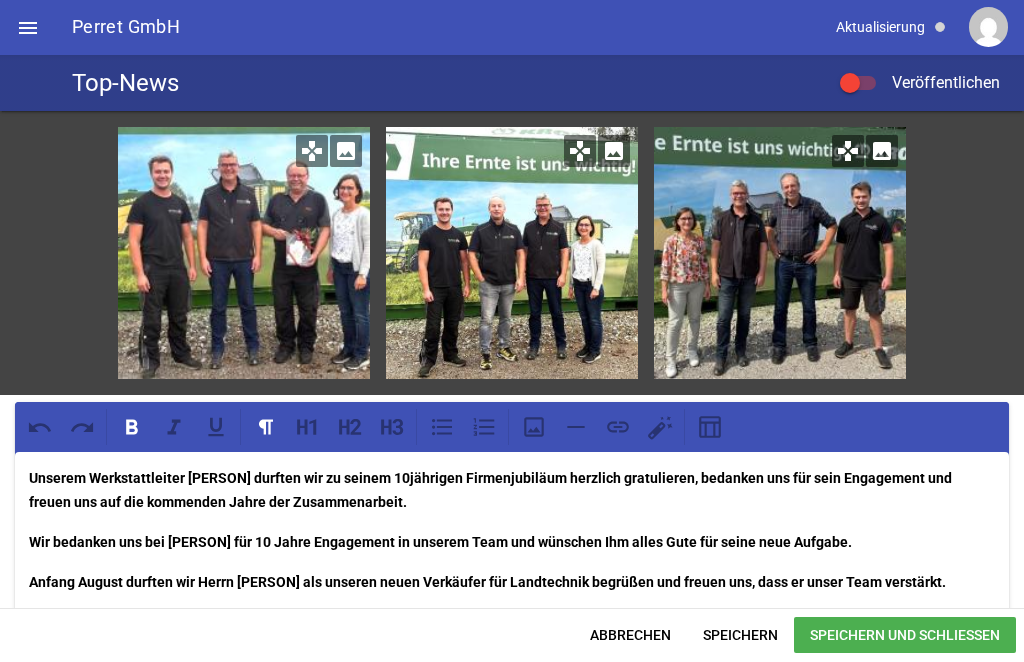 click on "Speichern" at bounding box center [740, 636] 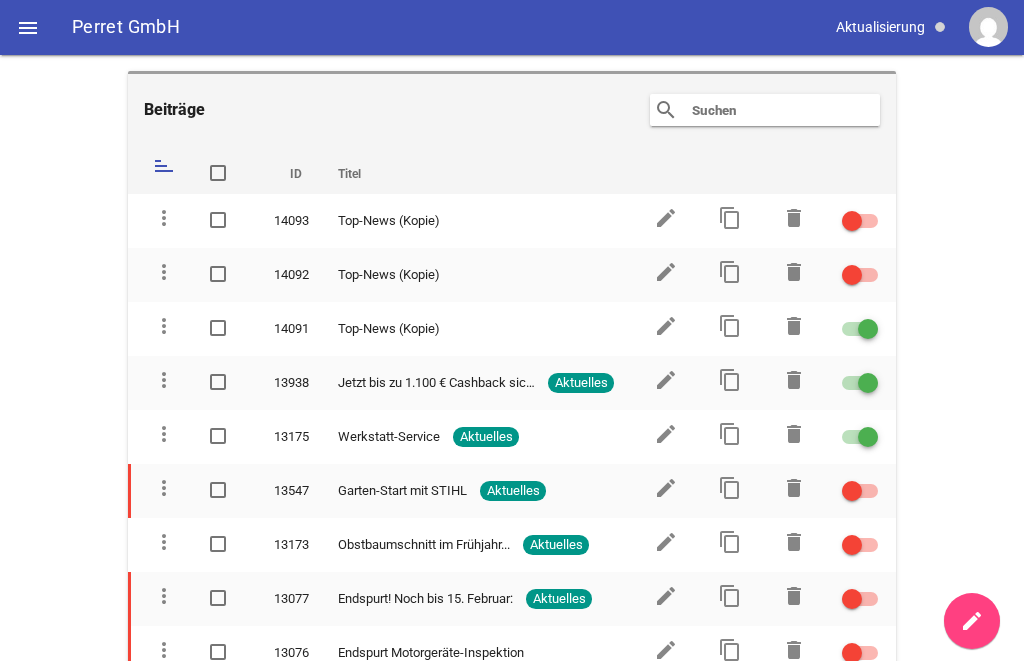 click at bounding box center (860, 330) 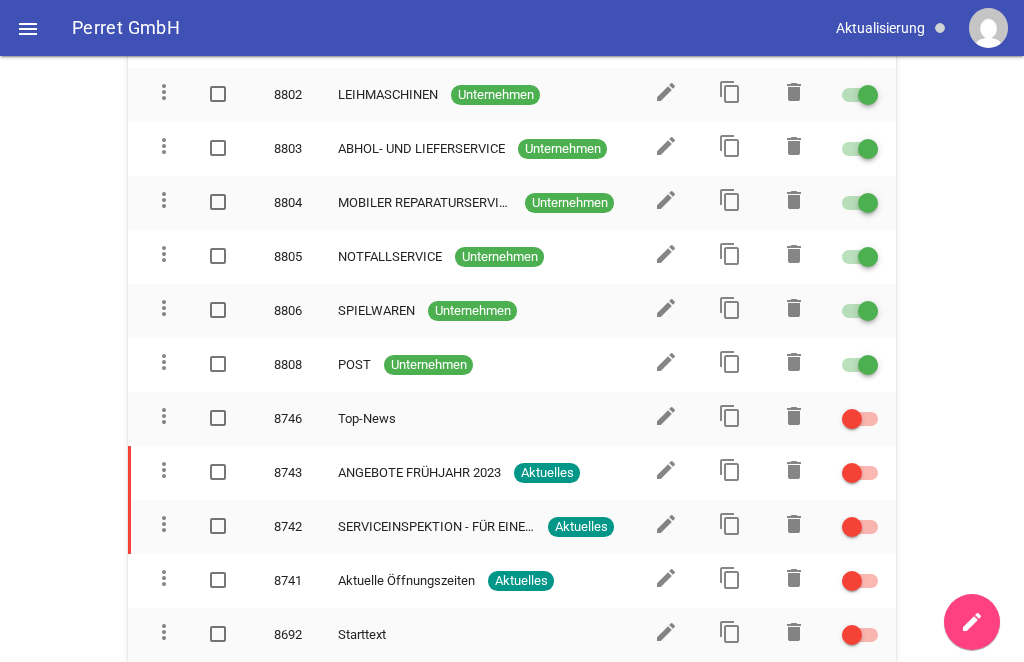 scroll, scrollTop: 1693, scrollLeft: 0, axis: vertical 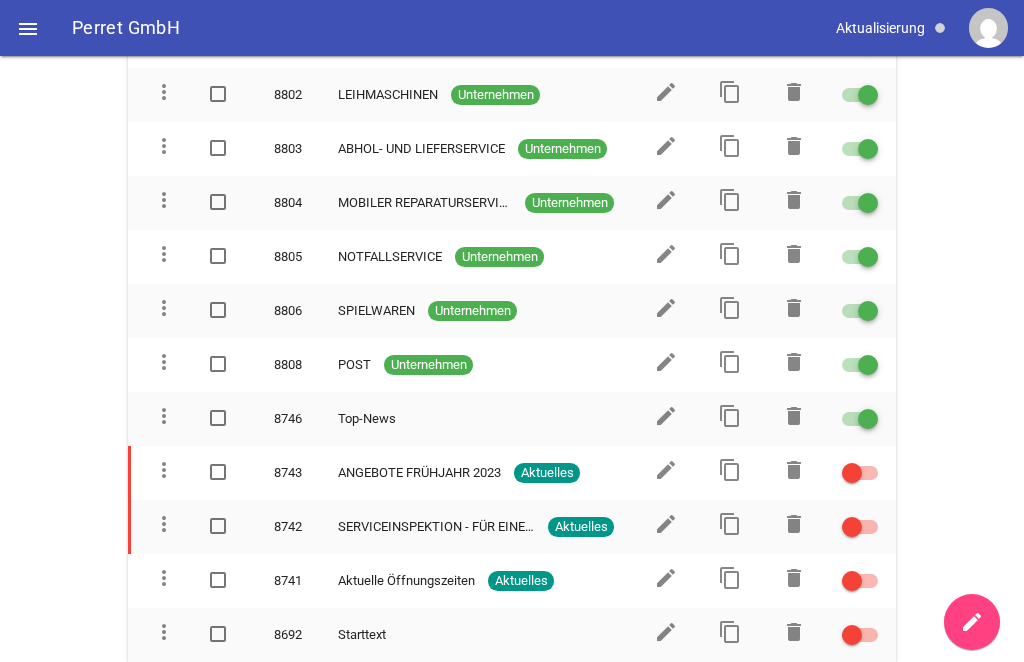 click at bounding box center [868, 419] 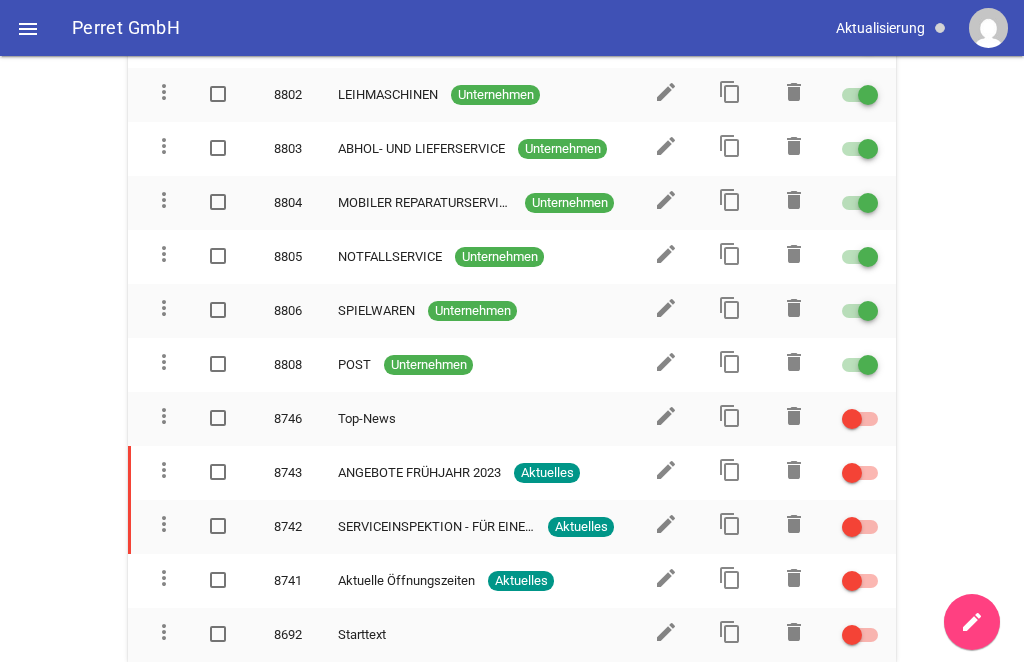 click at bounding box center [860, 419] 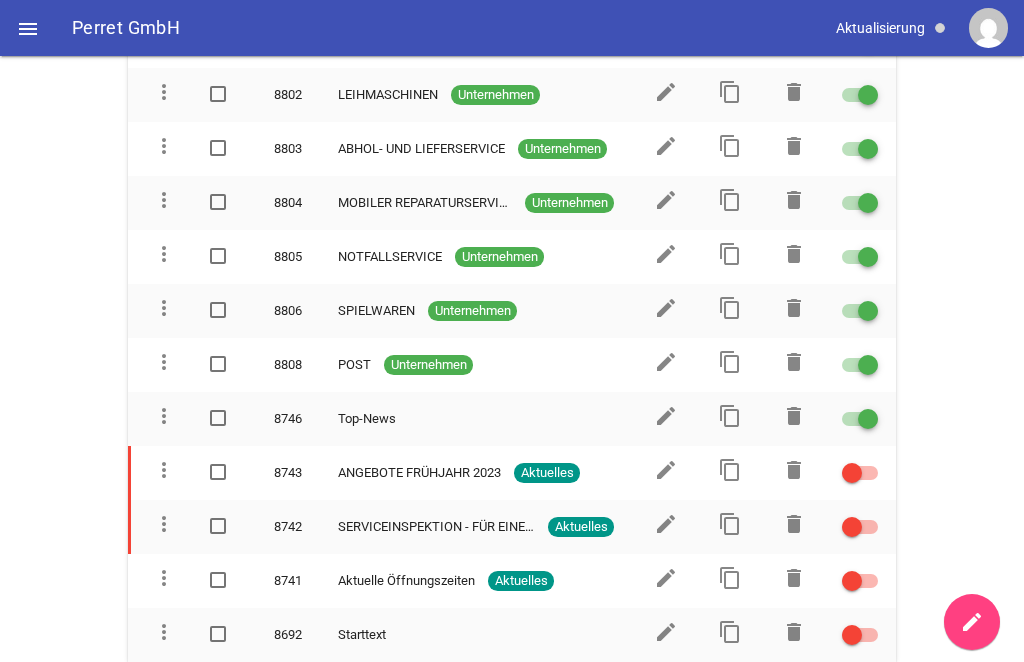 click at bounding box center [860, 419] 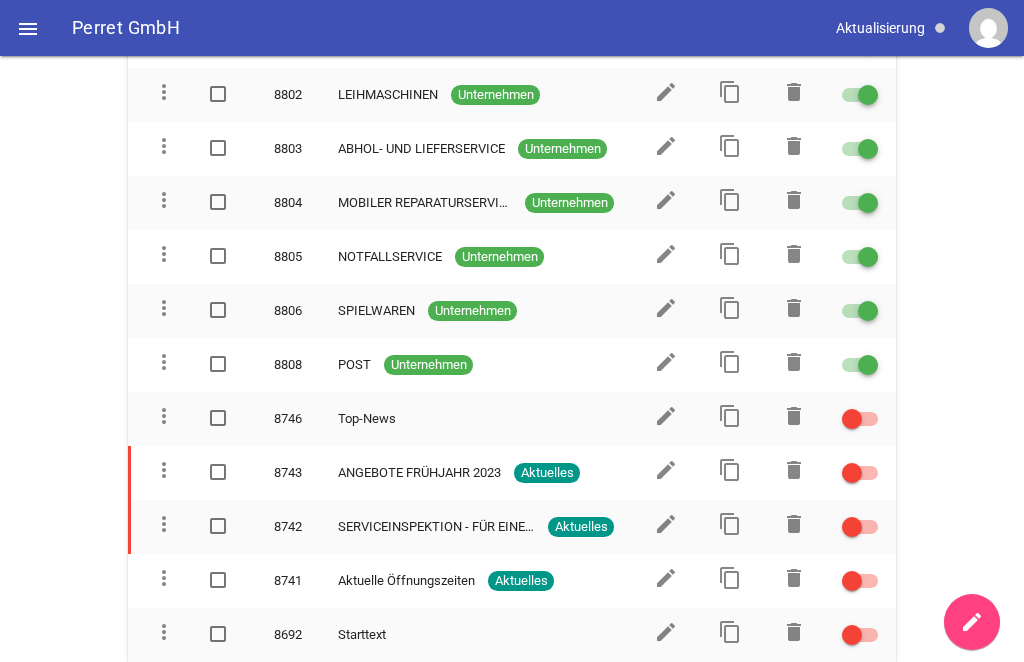 click at bounding box center [860, 419] 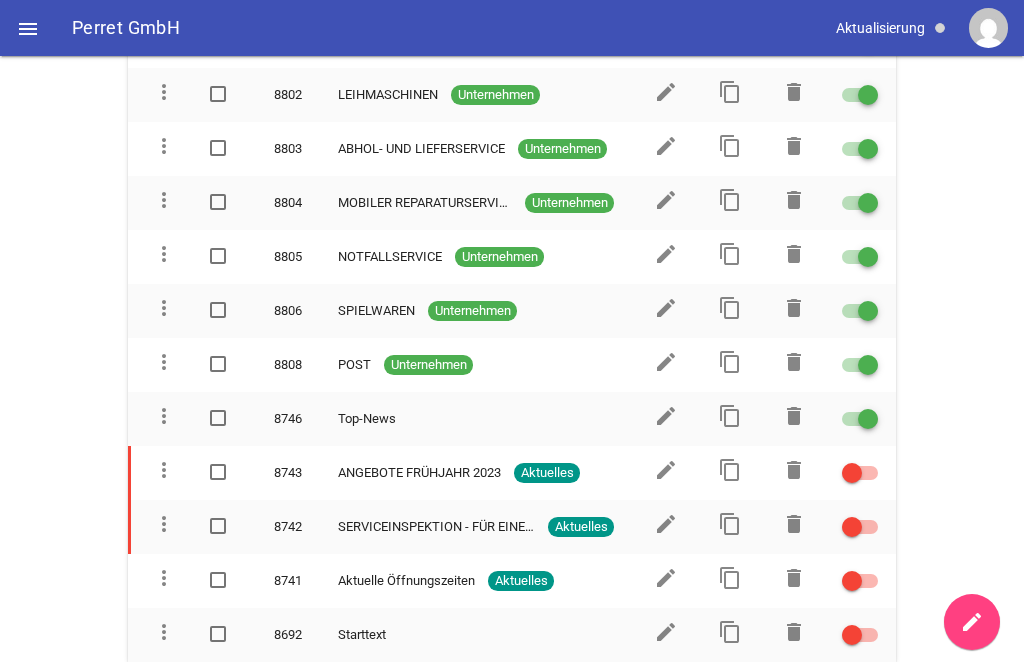 scroll, scrollTop: 1693, scrollLeft: 0, axis: vertical 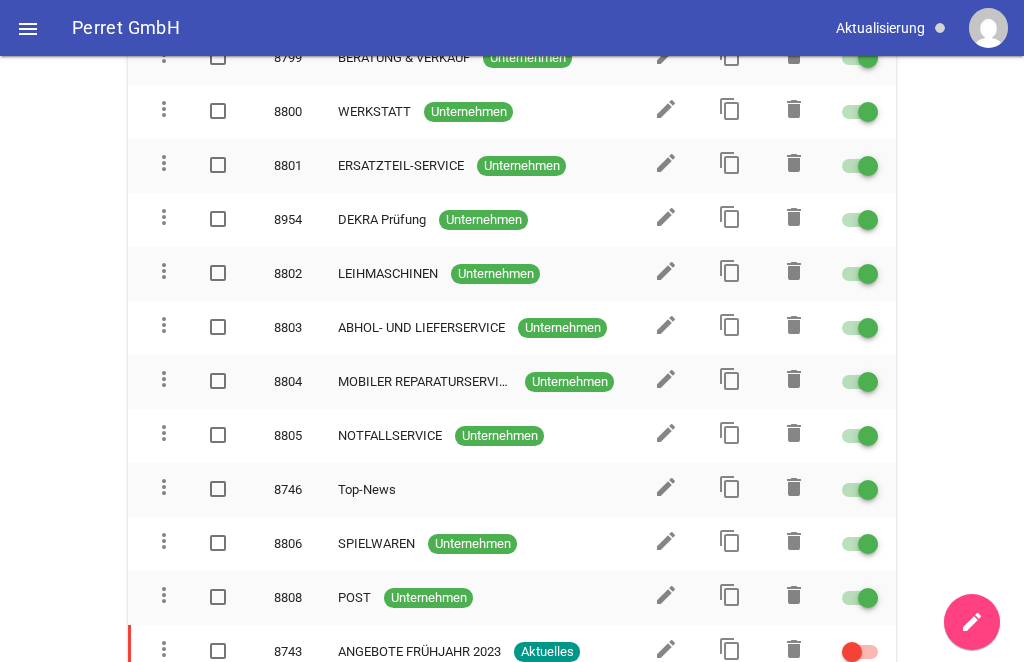 click on "Beiträge
search     clear   sort
ID
Titel
delete     more_vert       14093   Top-News (Kopie)   edit   content_copy   delete     more_vert       14092   Top-News (Kopie)   edit   content_copy   delete     more_vert       14091   Top-News (Kopie)   edit   content_copy   delete     more_vert       13938   Jetzt bis zu 1.100 € Cashback sichern Aktuelles   edit   content_copy   delete     more_vert       13175   Werkstatt-Service Aktuelles   edit   content_copy   delete     more_vert       13547   Garten-Start mit STIHL Aktuelles   edit   content_copy   delete     more_vert       13173   Obstbaumschnitt im Frühjahr... Aktuelles   edit   content_copy   delete     more_vert       13077   Endspurt! Noch bis 15. Februar: Aktuelles   edit   content_copy   delete     more_vert       13076   Endspurt Motorgeräte-Inspektion   edit   content_copy   delete     more_vert       12492" at bounding box center (512, 359) 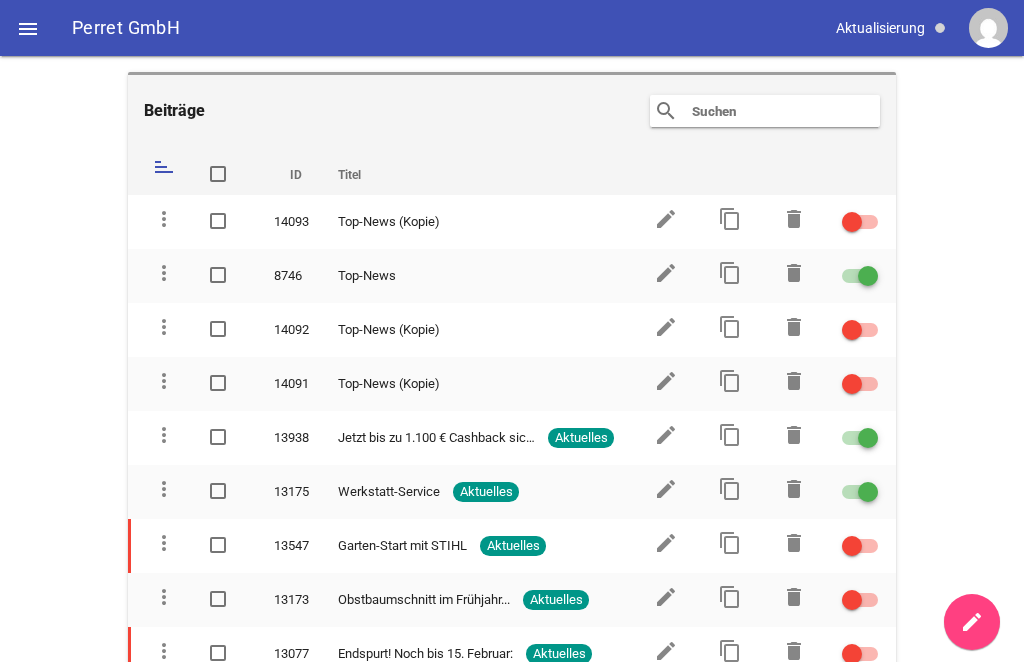 scroll, scrollTop: 0, scrollLeft: 0, axis: both 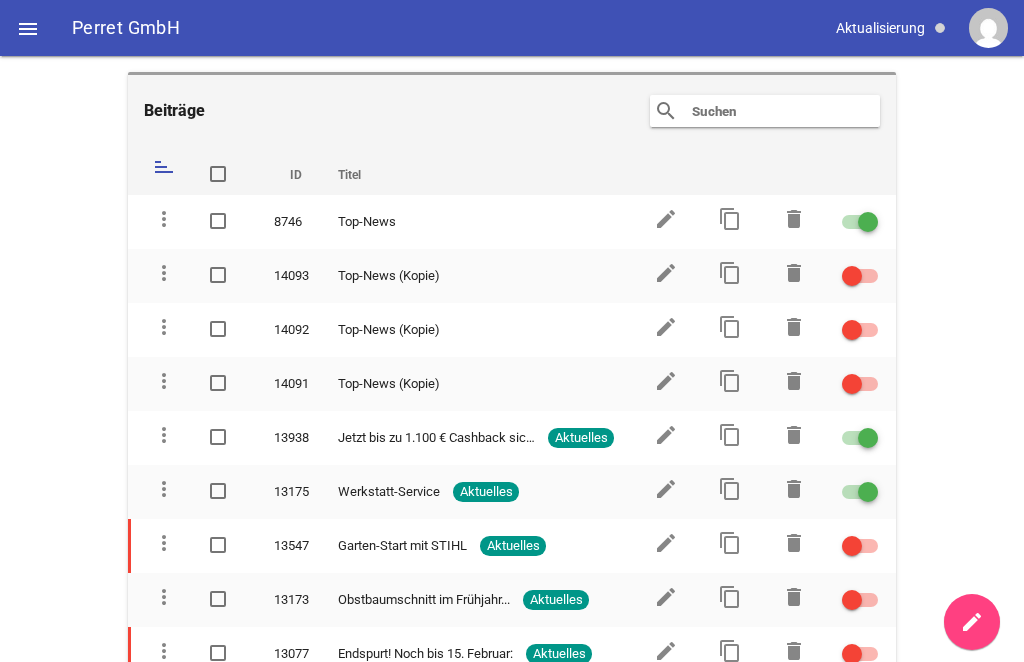 click on "edit" at bounding box center [666, 273] 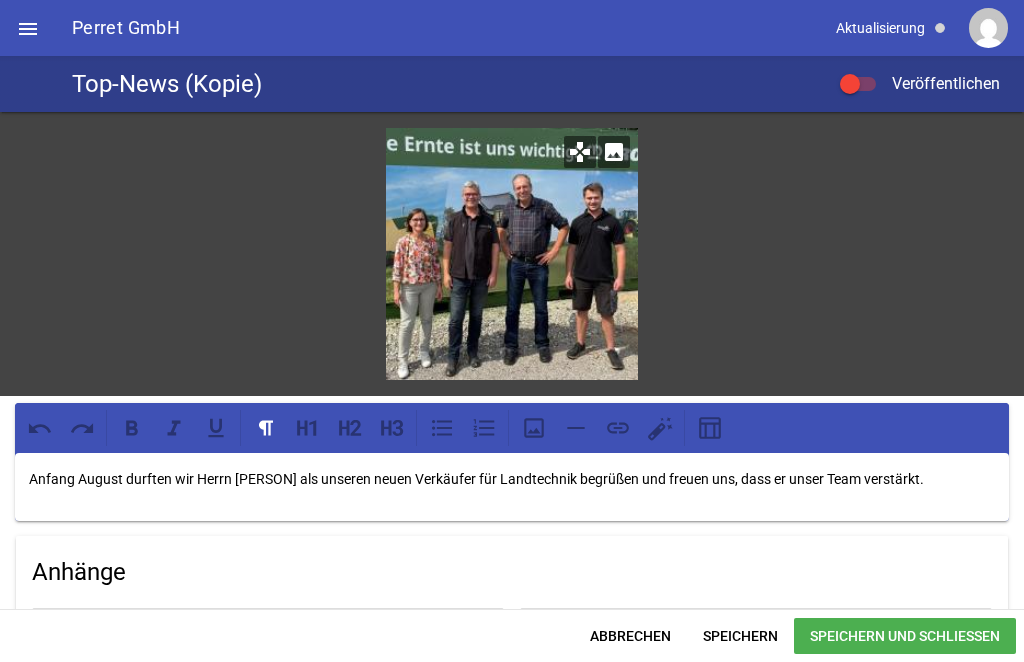 scroll, scrollTop: 0, scrollLeft: 0, axis: both 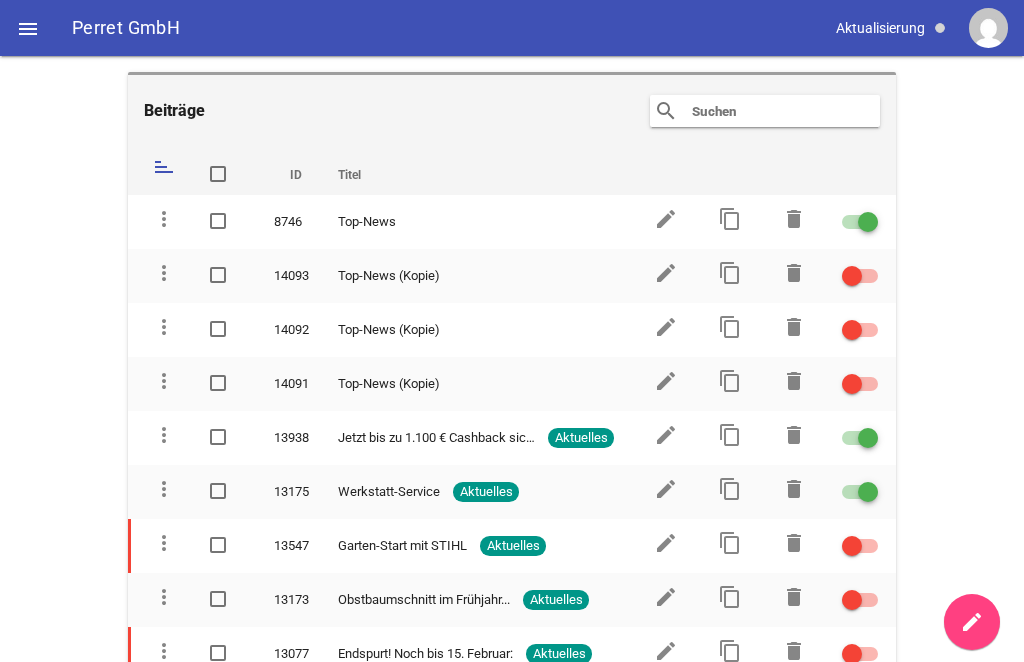 click at bounding box center (860, 222) 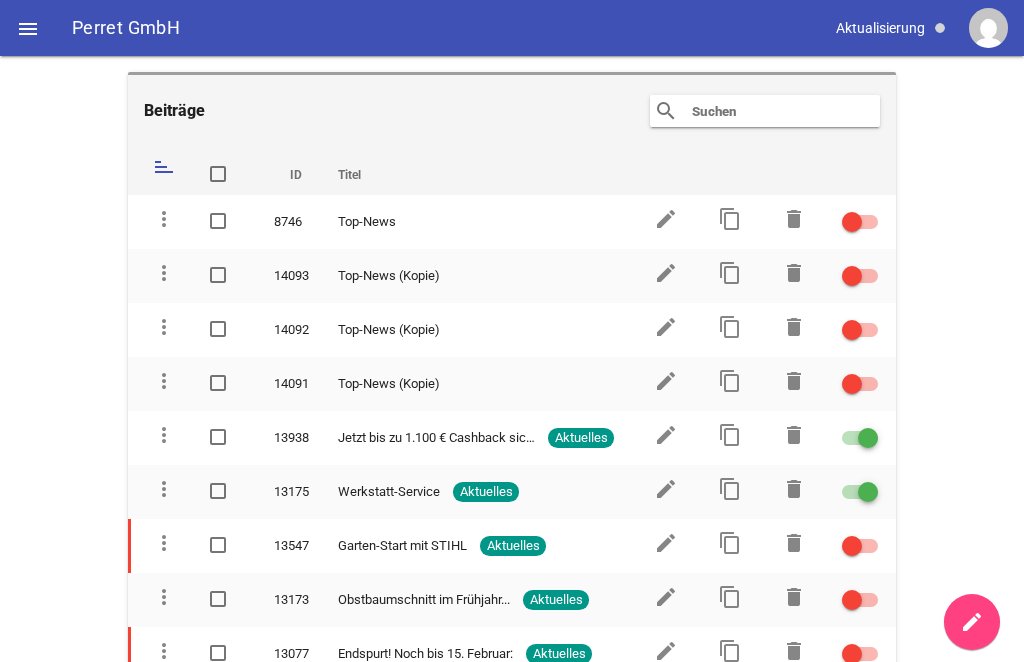 click at bounding box center [860, 276] 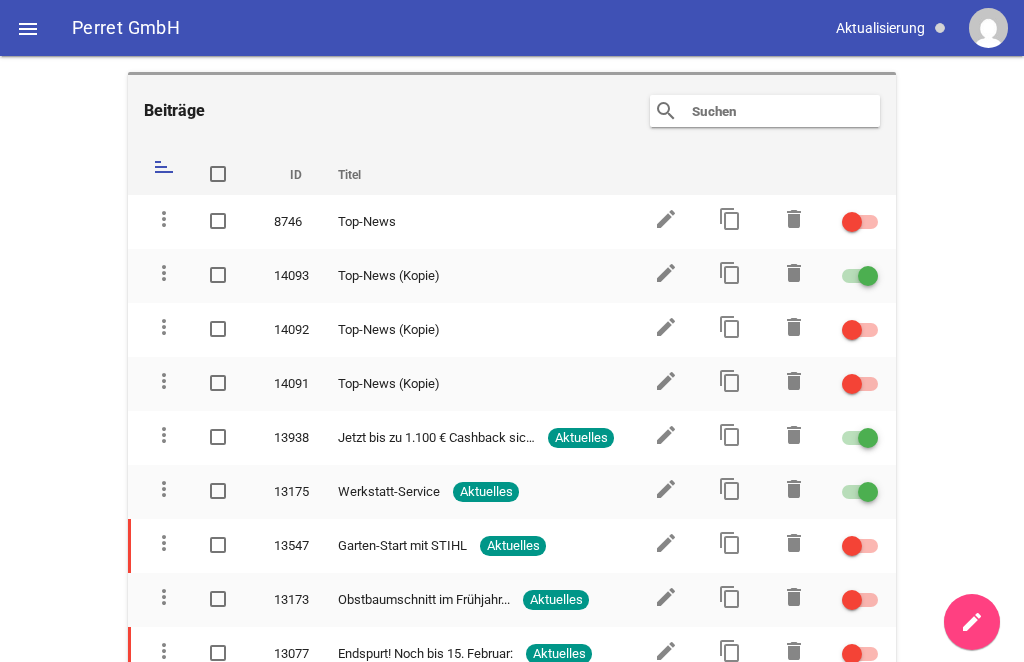 click at bounding box center (860, 330) 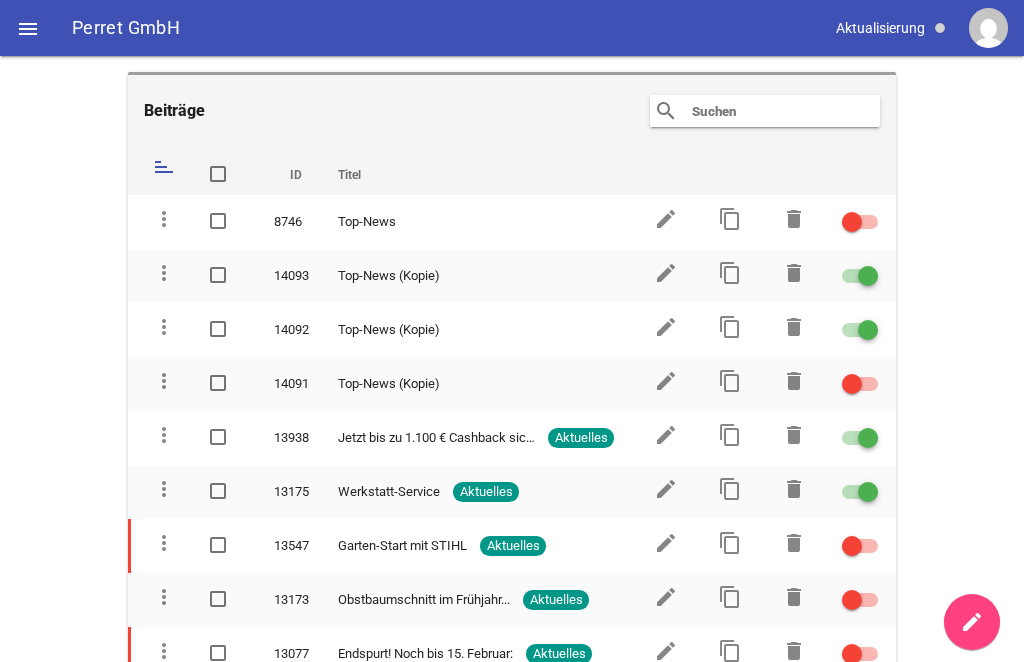 click at bounding box center (860, 384) 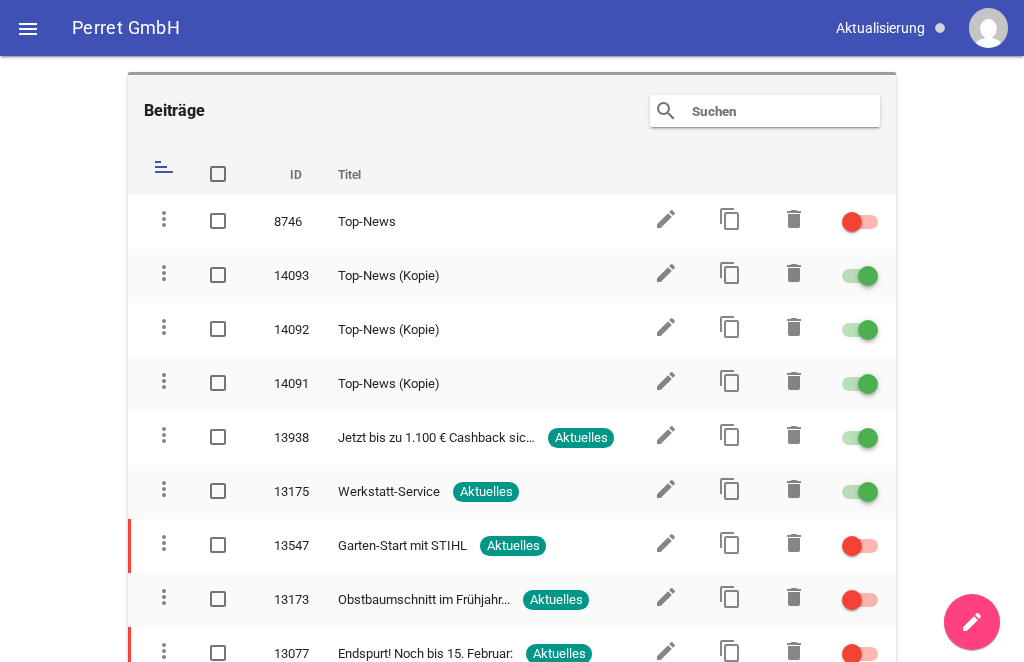 click at bounding box center [860, 276] 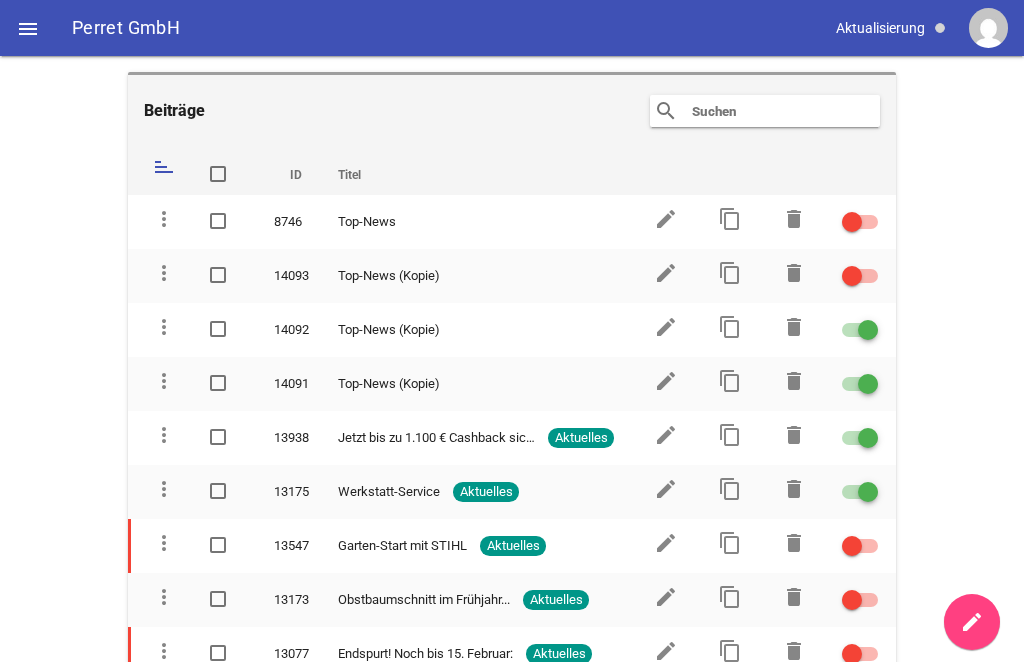 click at bounding box center (857, 330) 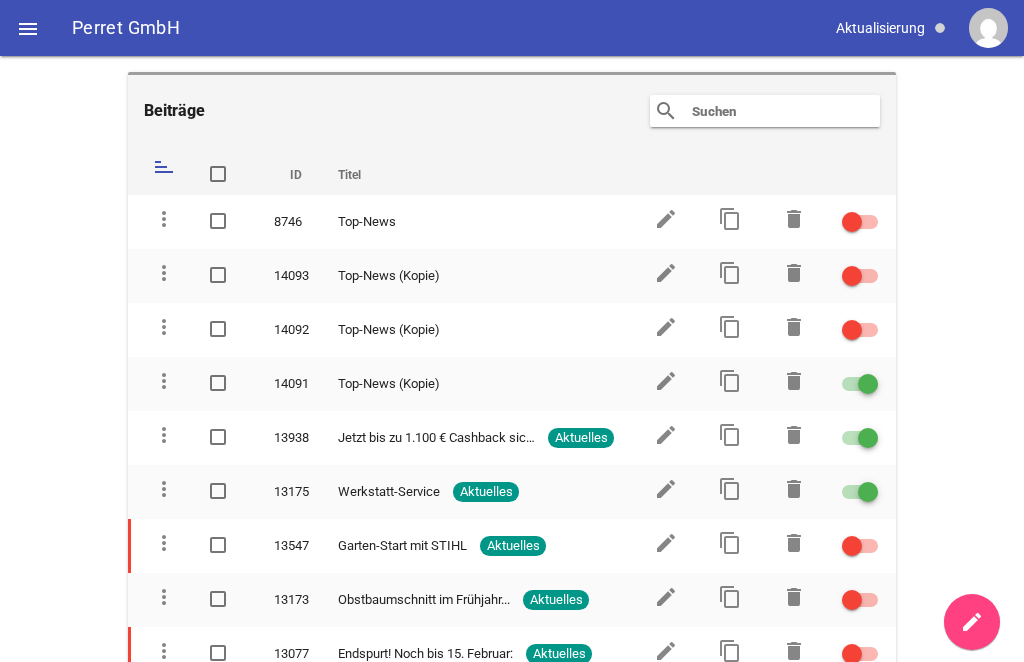 click at bounding box center (860, 384) 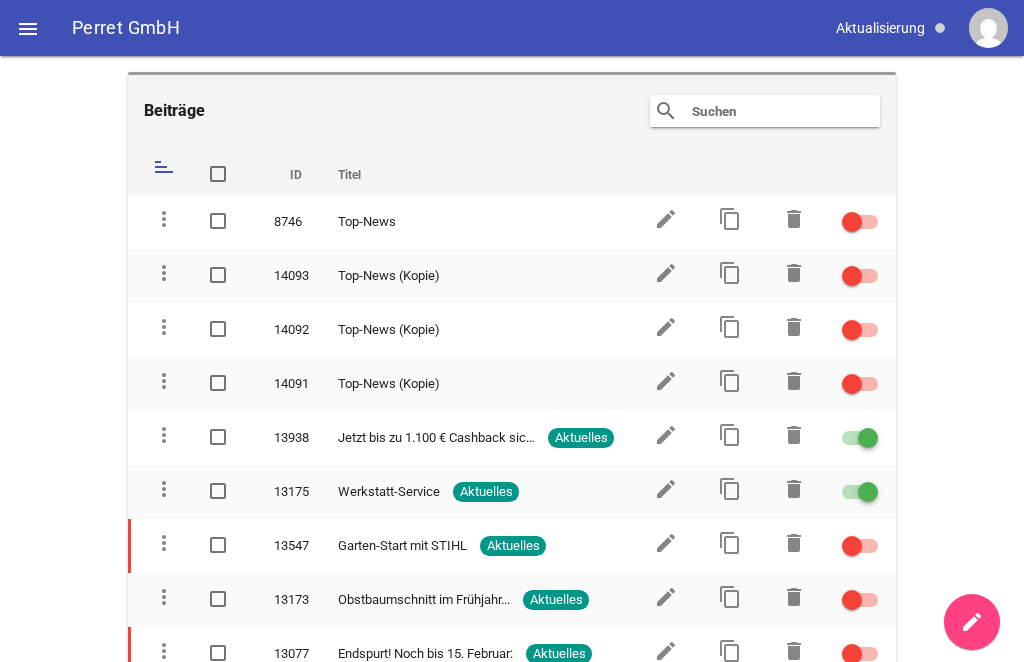 click at bounding box center [860, 276] 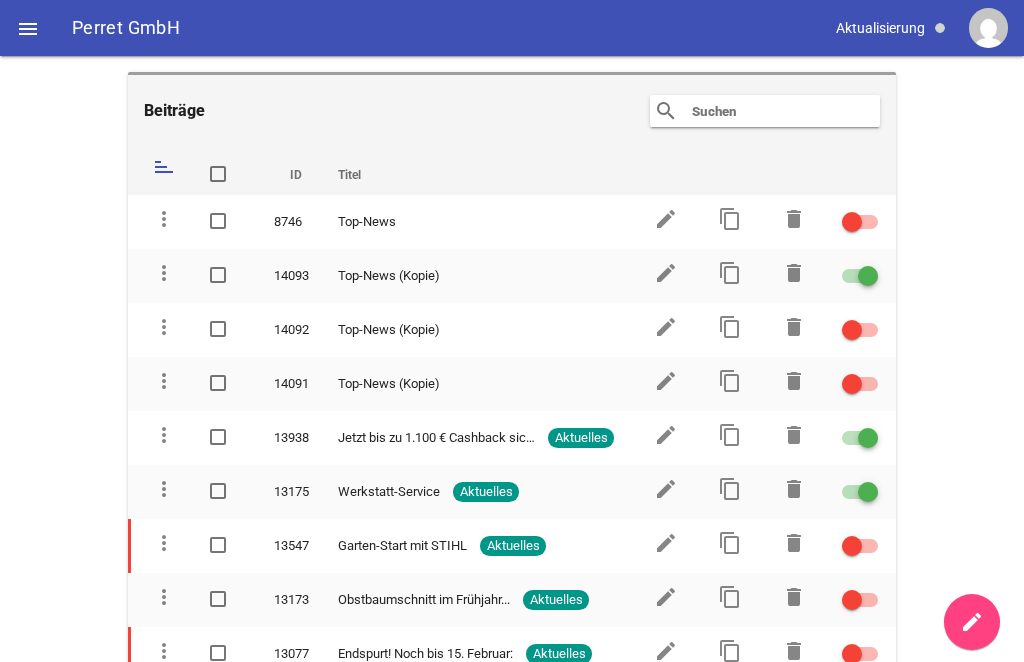 click at bounding box center (860, 330) 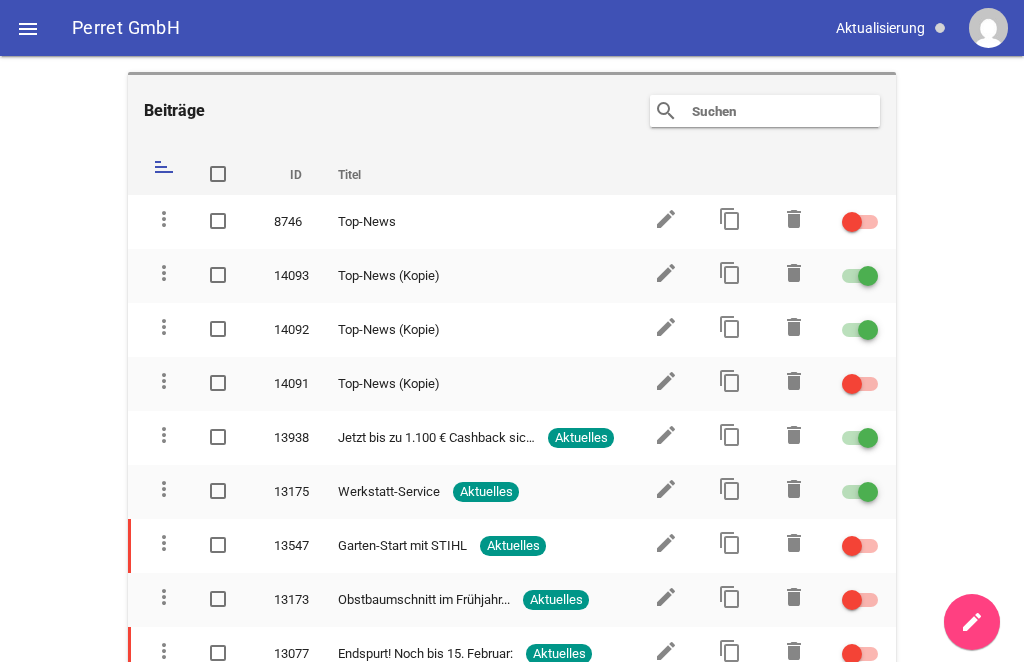 click at bounding box center [860, 384] 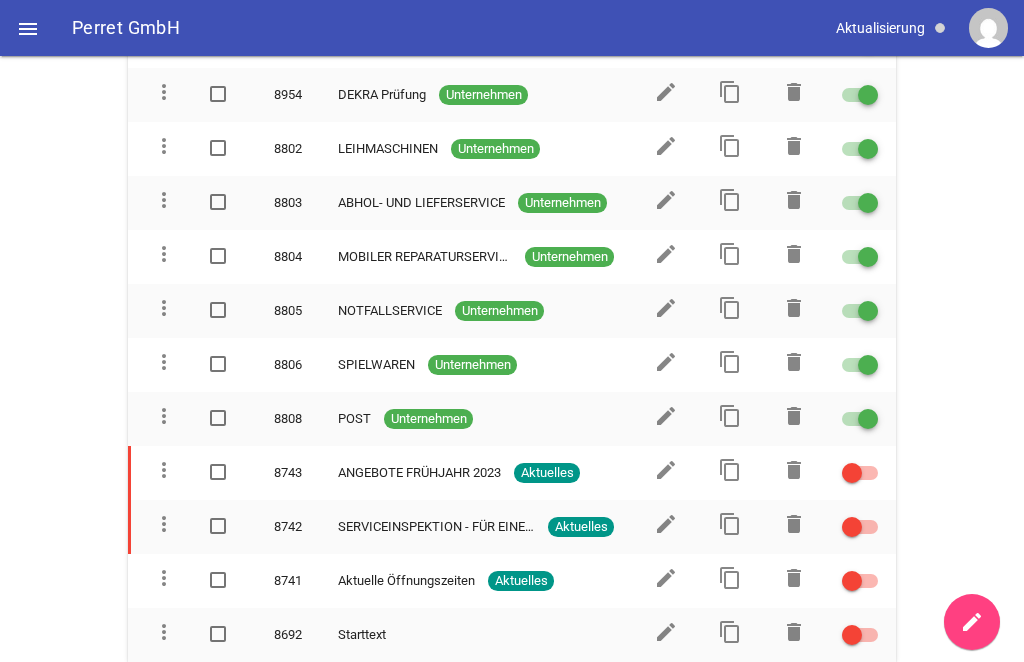 scroll, scrollTop: 1693, scrollLeft: 0, axis: vertical 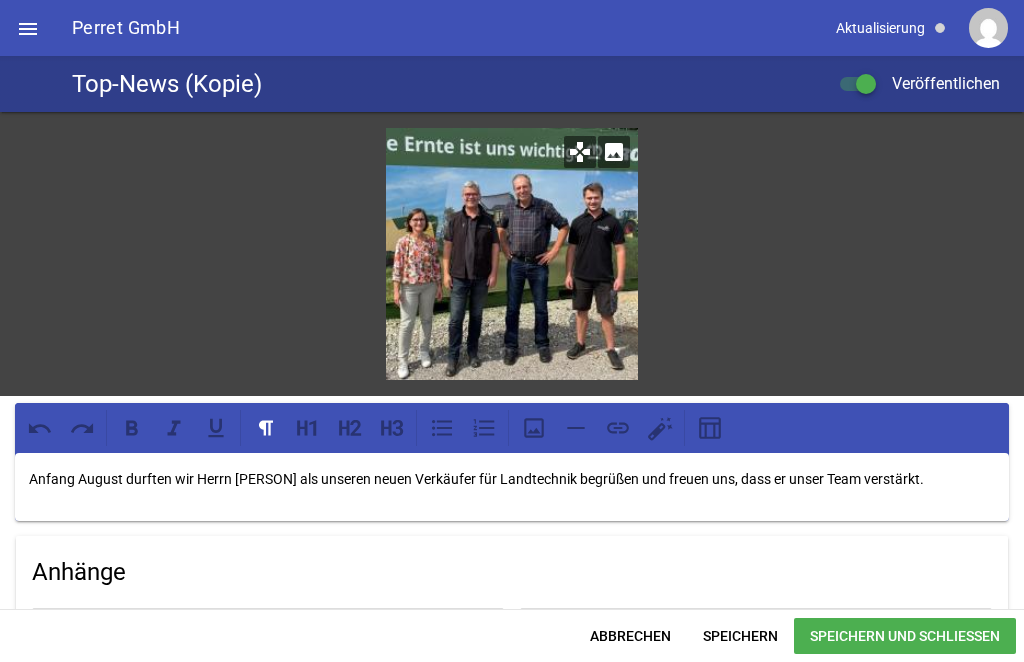 click on "Speichern und Schließen" at bounding box center [905, 636] 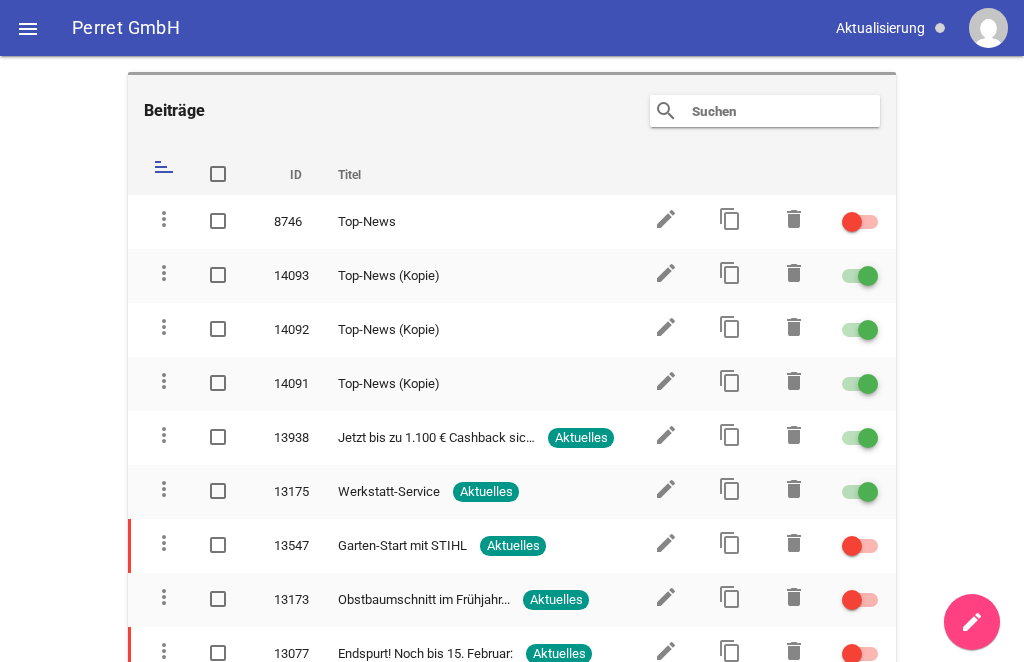 click on "Beiträge
search     clear   sort
ID
Titel
delete     more_vert       8746   Top-News   edit   content_copy   delete     more_vert       14093   Top-News (Kopie)   edit   content_copy   delete     more_vert       14092   Top-News (Kopie)   edit   content_copy   delete     more_vert       14091   Top-News (Kopie)   edit   content_copy   delete     more_vert       13938   Jetzt bis zu 1.100 € Cashback sichern Aktuelles   edit   content_copy   delete     more_vert       13175   Werkstatt-Service Aktuelles   edit   content_copy   delete     more_vert       13547   Garten-Start mit STIHL Aktuelles   edit   content_copy   delete     more_vert       13173   Obstbaumschnitt im Frühjahr... Aktuelles   edit   content_copy   delete     more_vert       13077   Endspurt! Noch bis 15. Februar: Aktuelles   edit   content_copy   delete     more_vert       13076     edit   content_copy" at bounding box center [512, 359] 